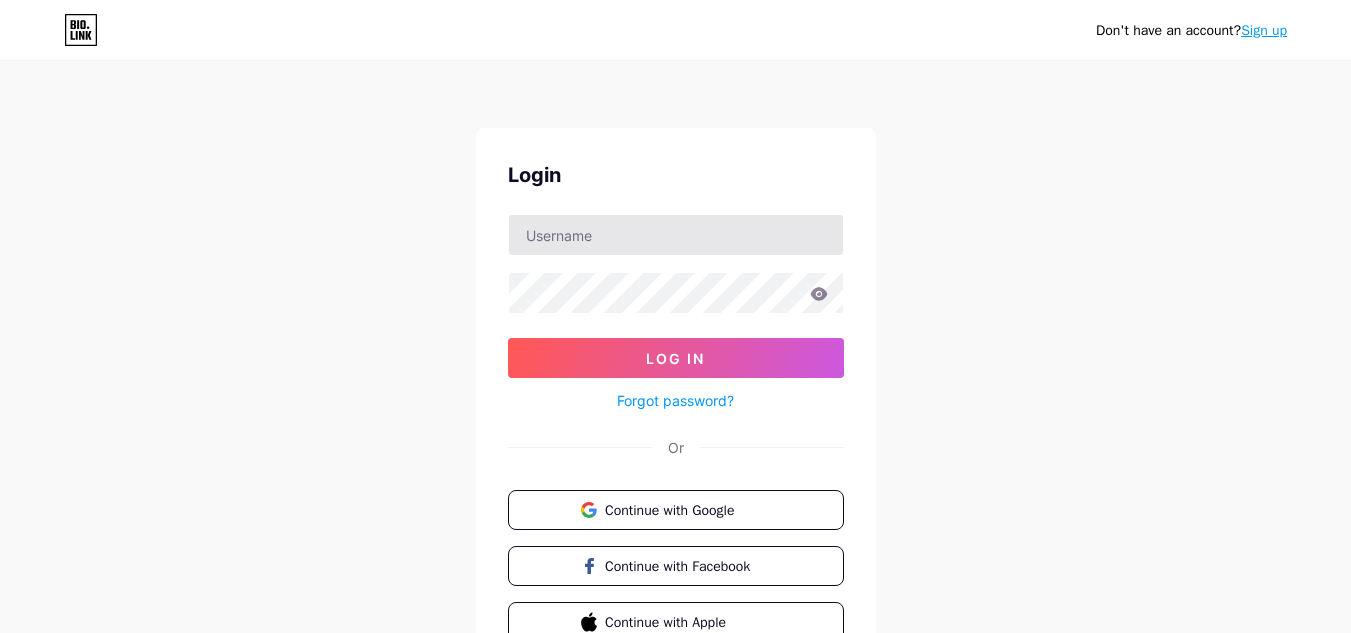 scroll, scrollTop: 0, scrollLeft: 0, axis: both 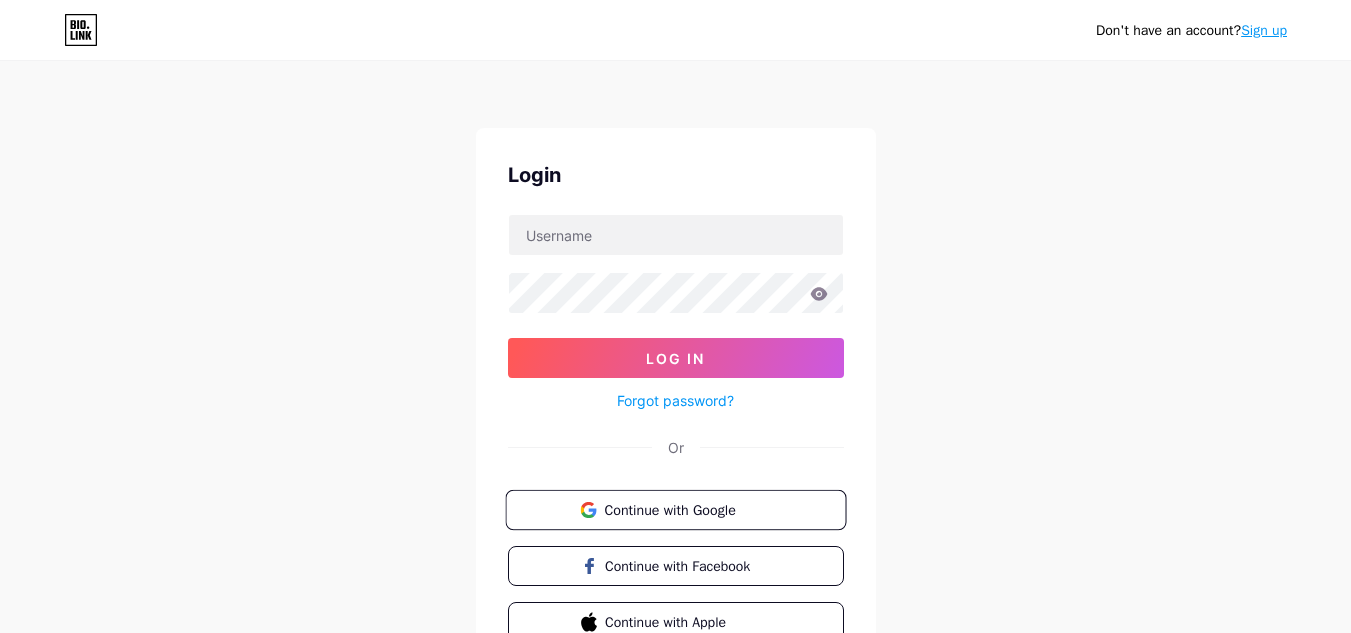 click on "Continue with Google" at bounding box center [675, 510] 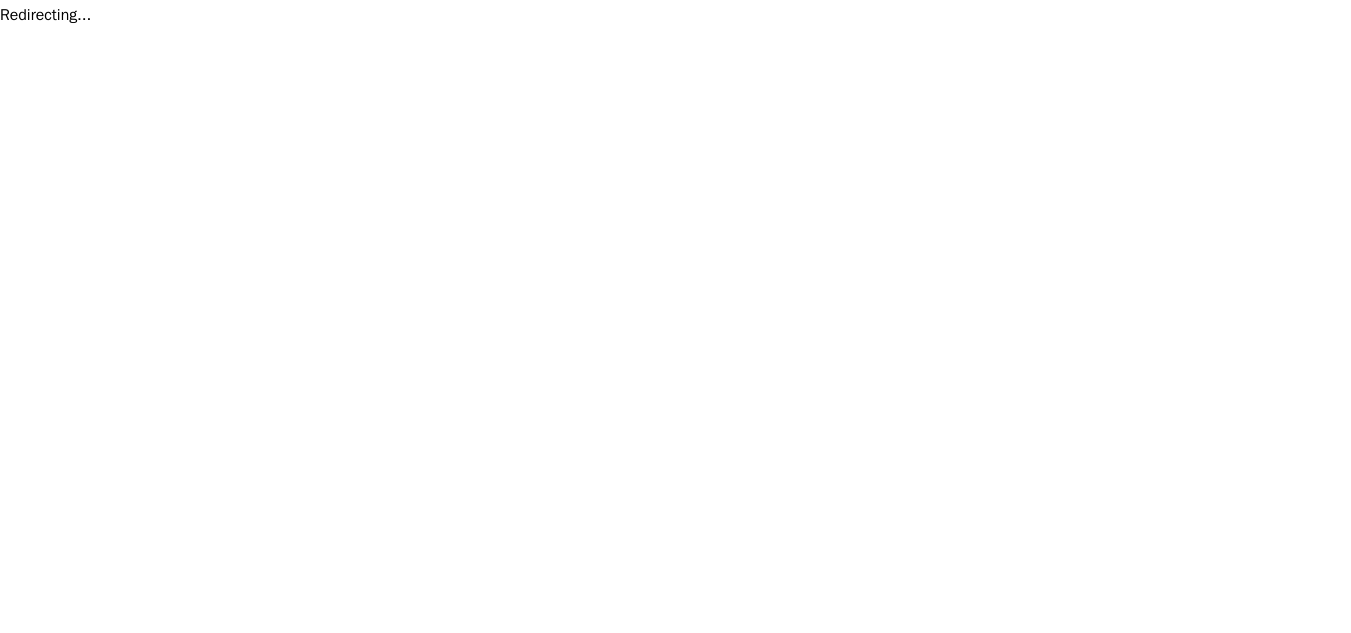 scroll, scrollTop: 0, scrollLeft: 0, axis: both 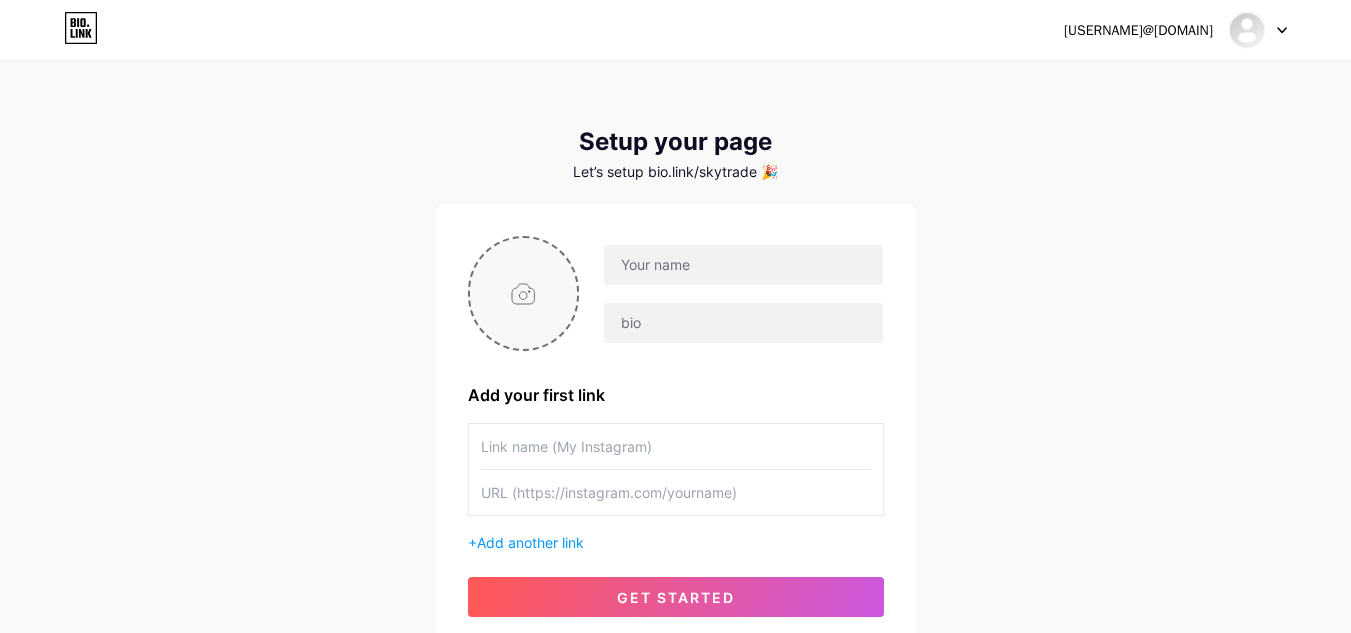 click at bounding box center (524, 293) 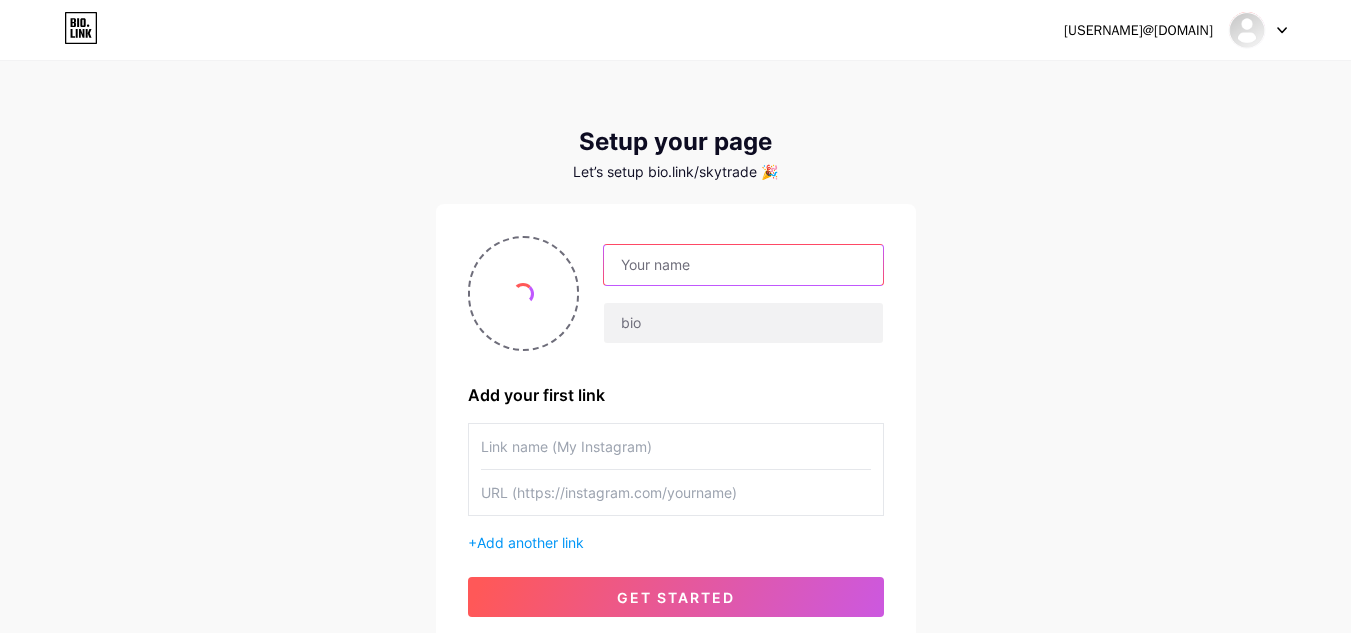 click at bounding box center [743, 265] 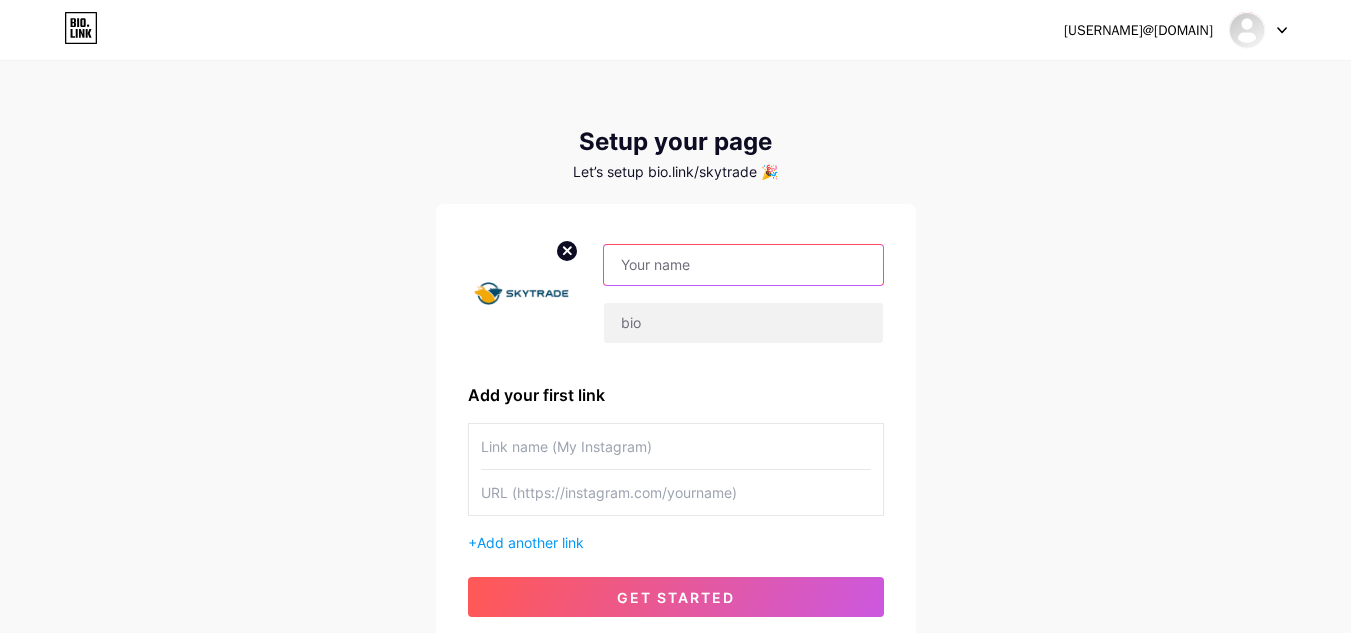 paste on "Sky Trade" 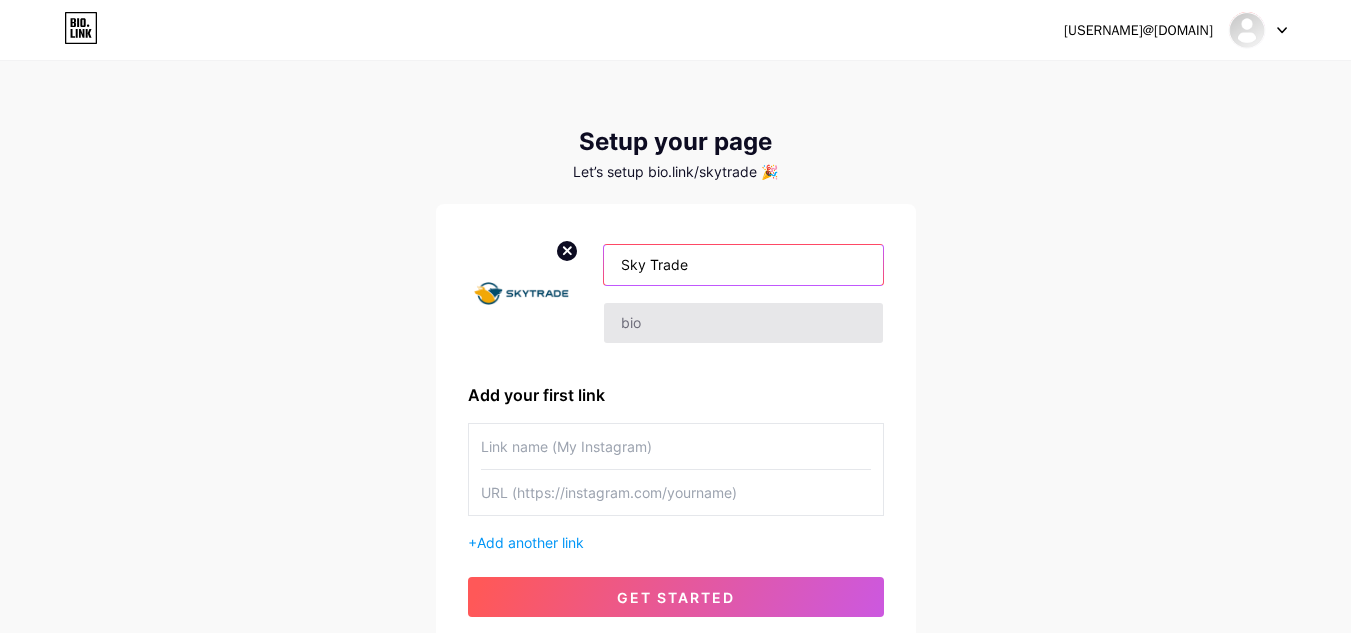 type on "Sky Trade" 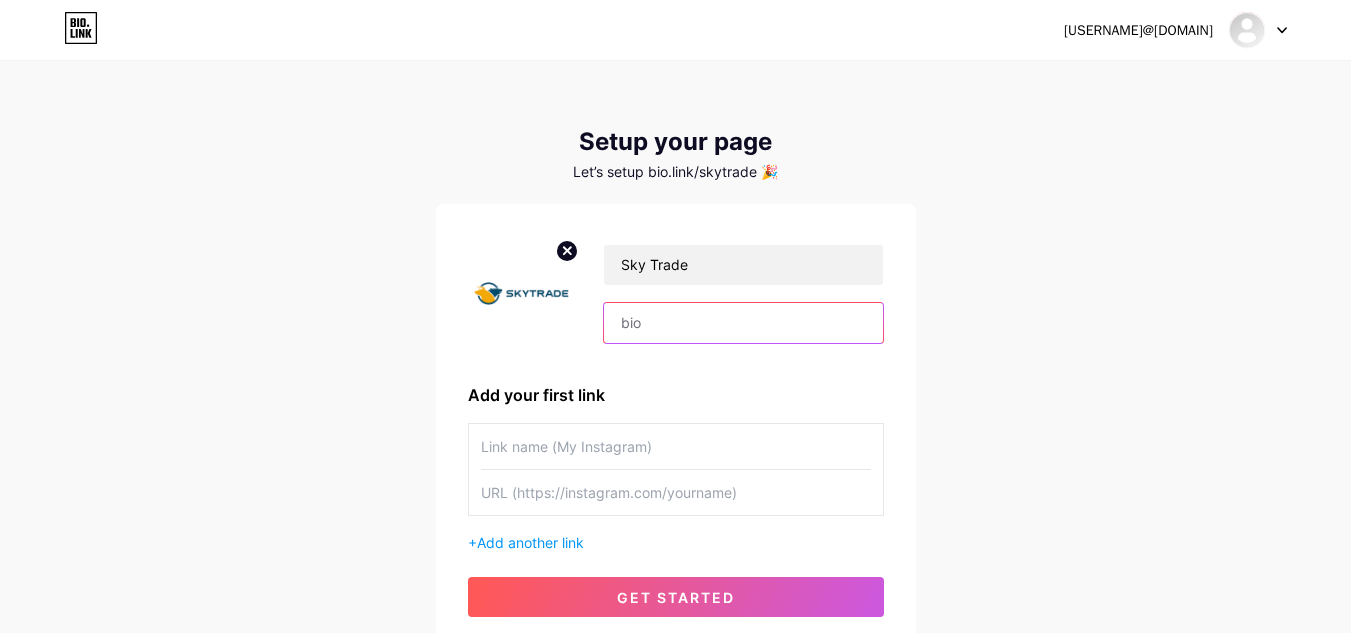 click at bounding box center (743, 323) 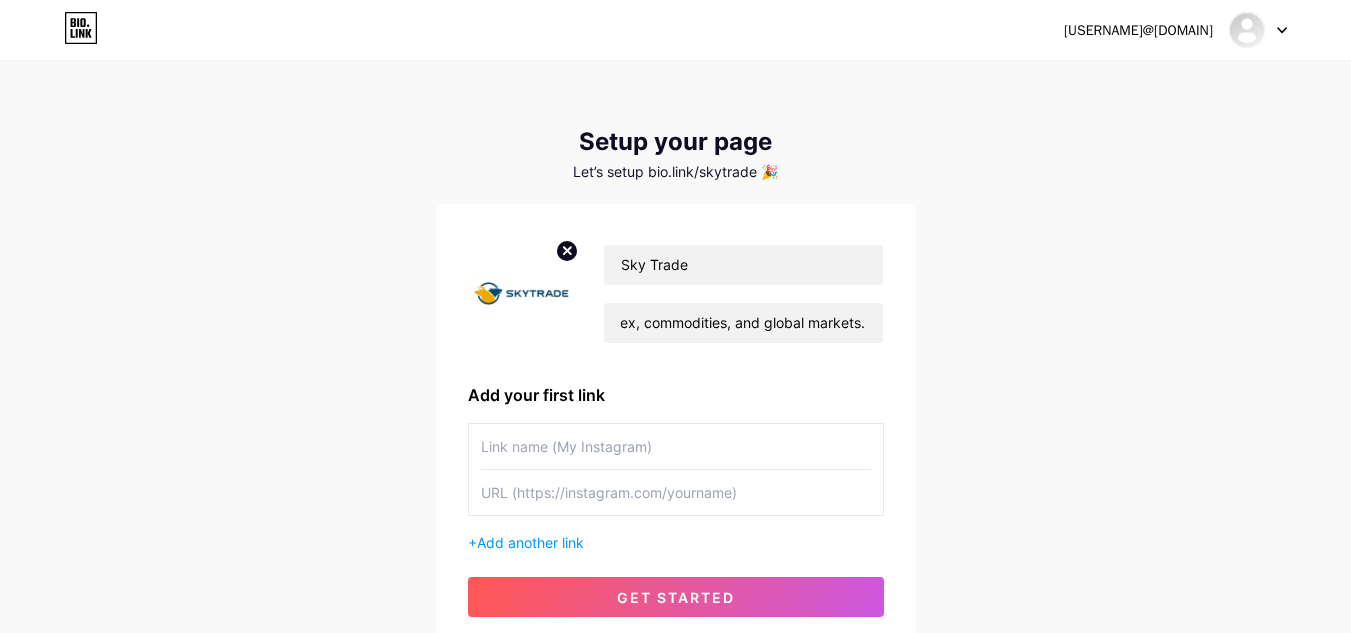 scroll, scrollTop: 0, scrollLeft: 0, axis: both 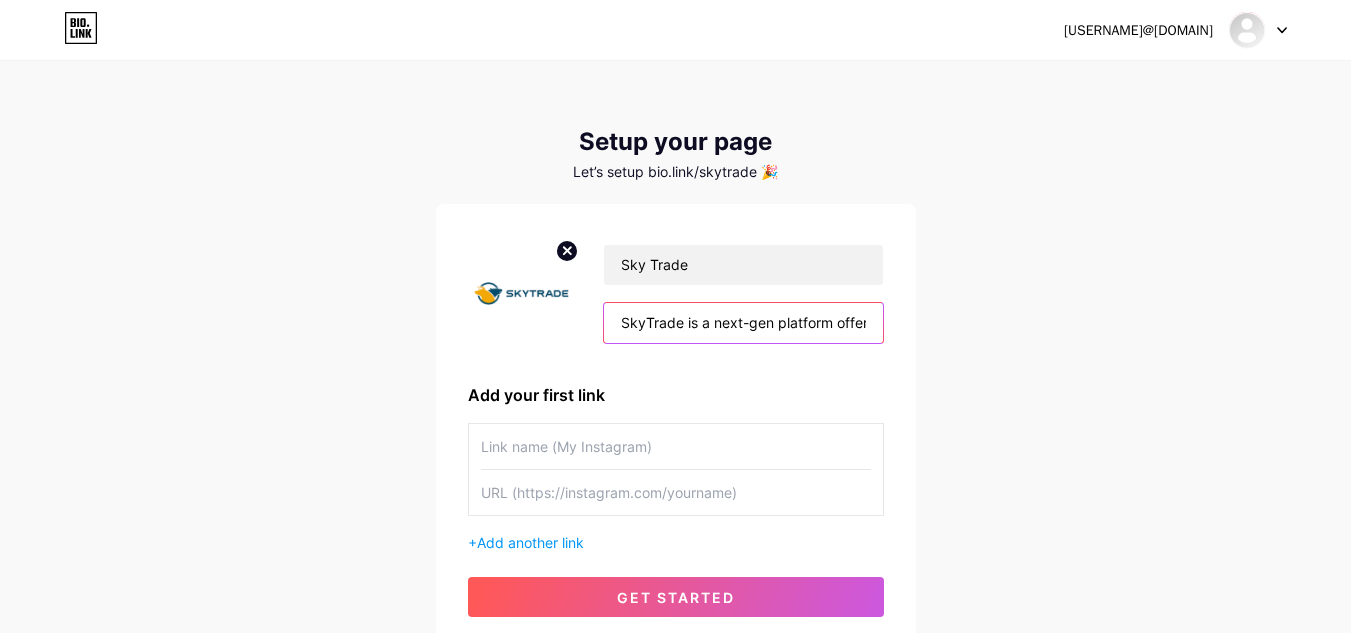 click on "SkyTrade is a next-gen platform offering seamless online trading in Forex, commodities, and global markets." at bounding box center [743, 323] 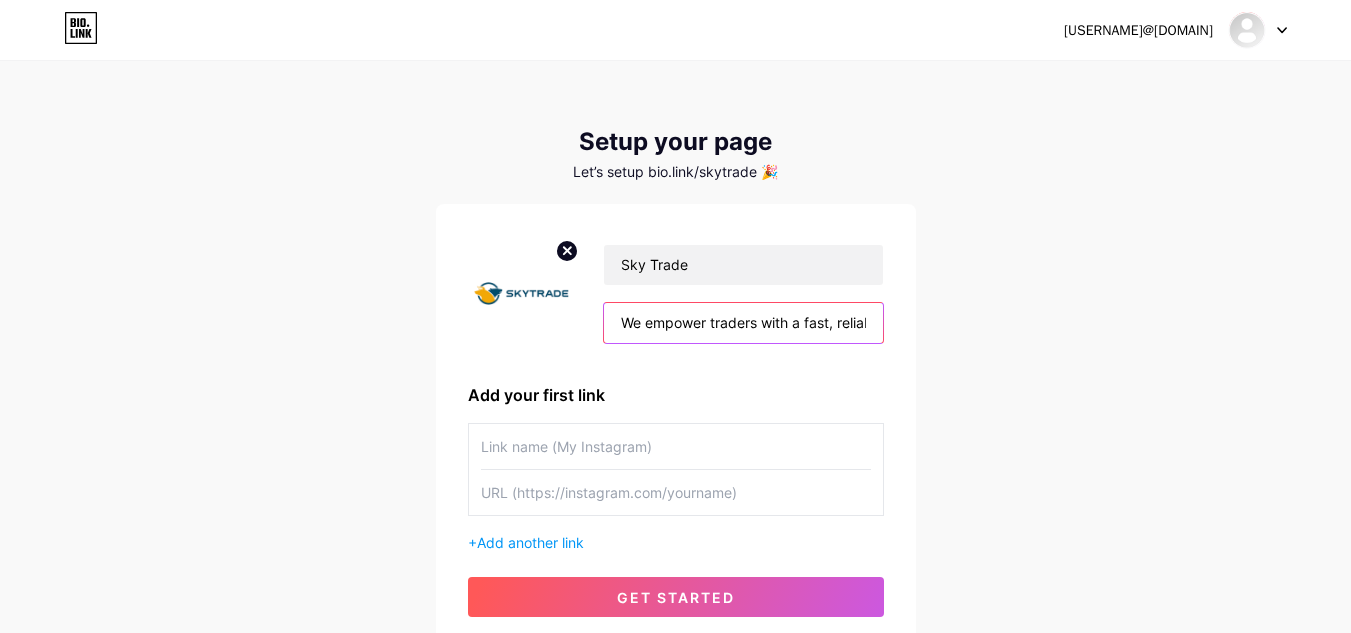 scroll, scrollTop: 0, scrollLeft: 2172, axis: horizontal 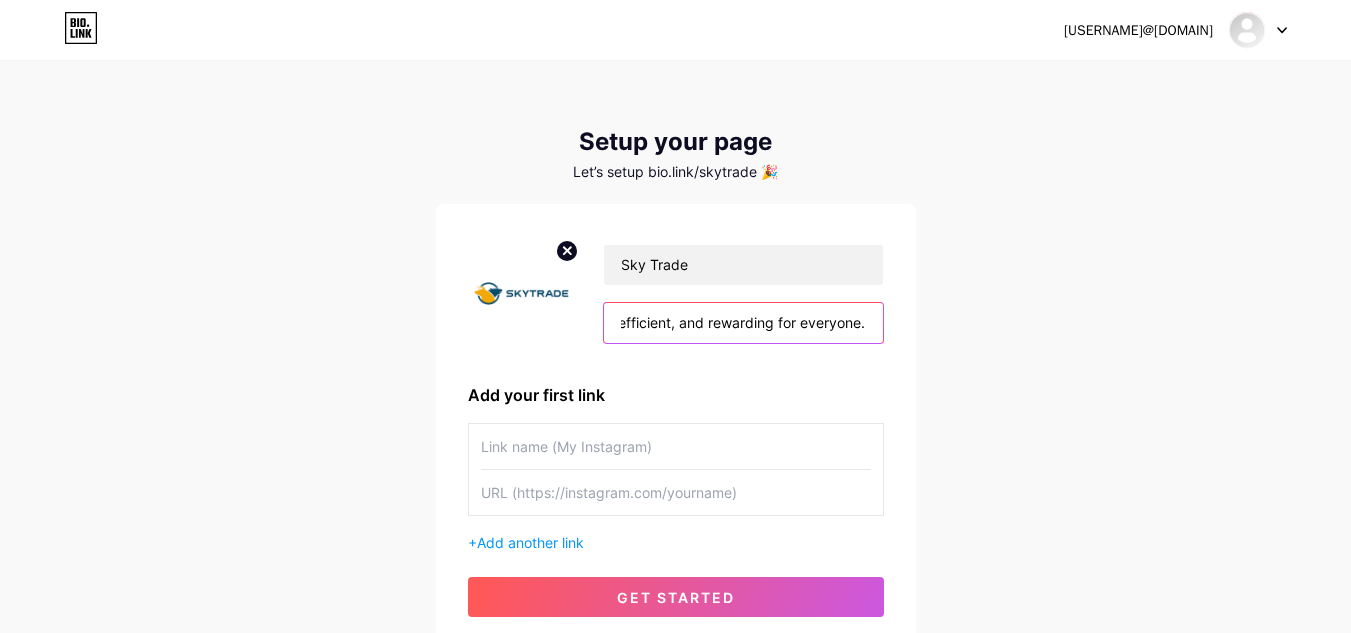 type on "We empower traders with a fast, reliable, and secure platform for online trading in Forex, commodities, and global markets. Whether you're new to trading or a seasoned investor, SkyTrade offers intuitive tools, real-time data, and expert support to help you trade with confidence. Our mission is to make global trading accessible, efficient, and rewarding for everyone." 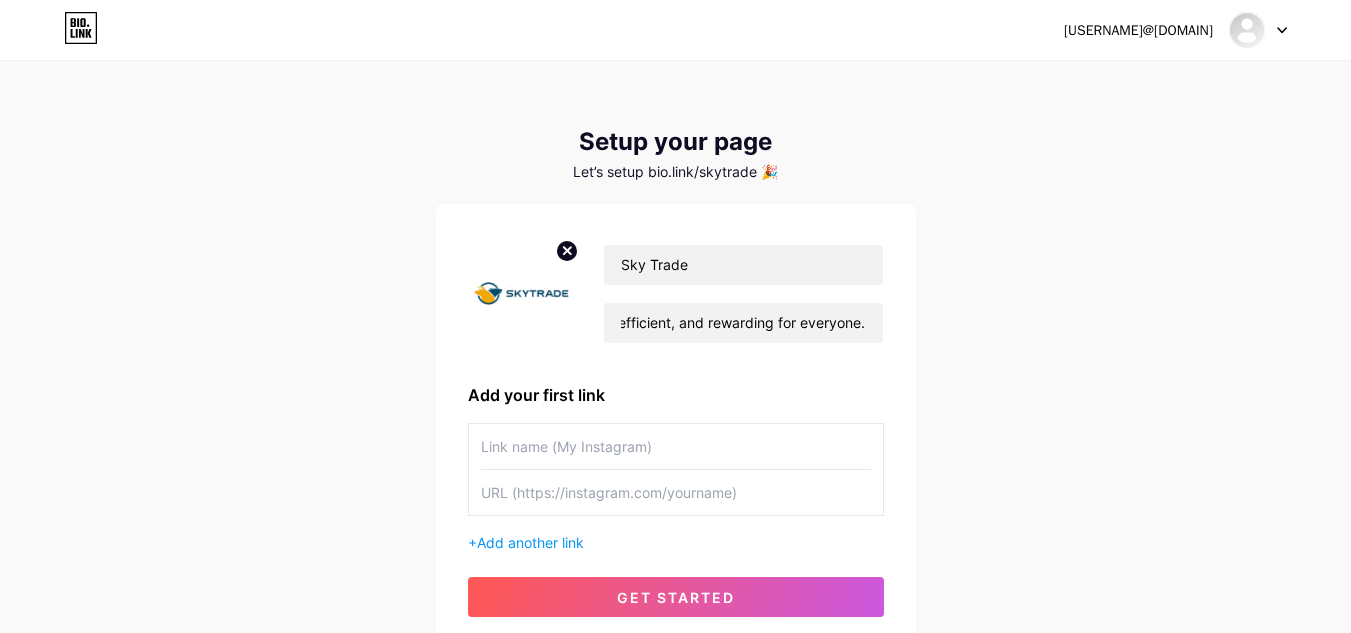 scroll, scrollTop: 0, scrollLeft: 0, axis: both 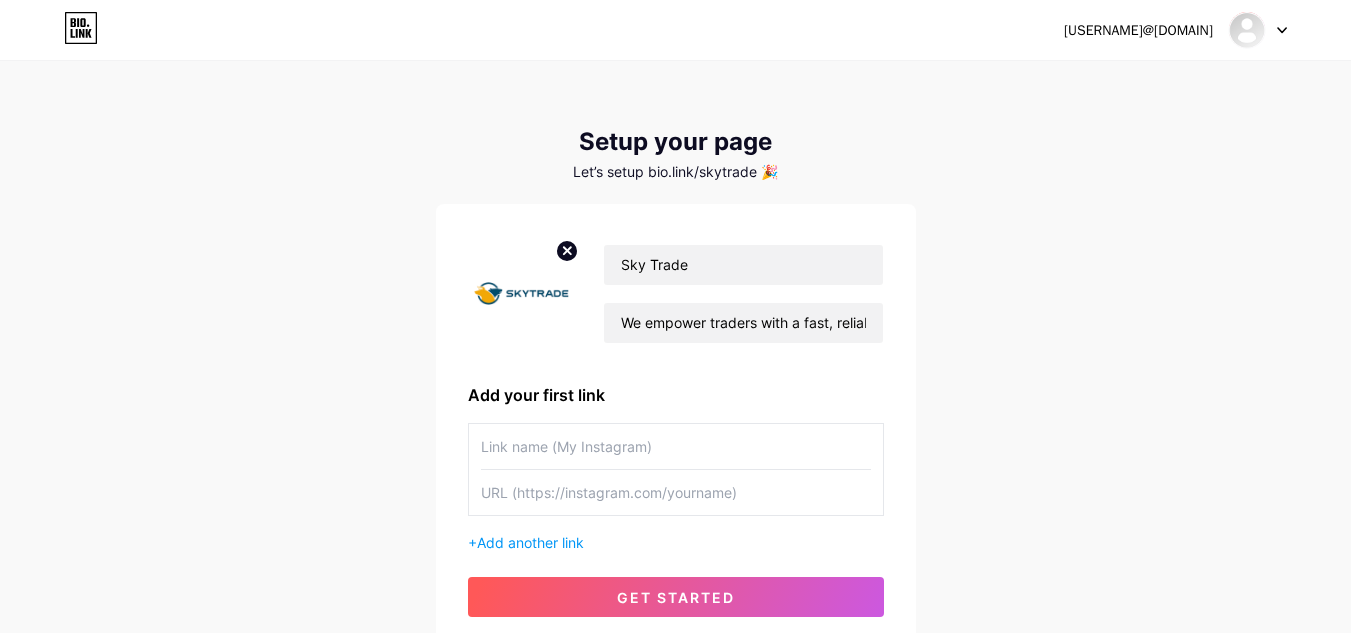 click at bounding box center [676, 446] 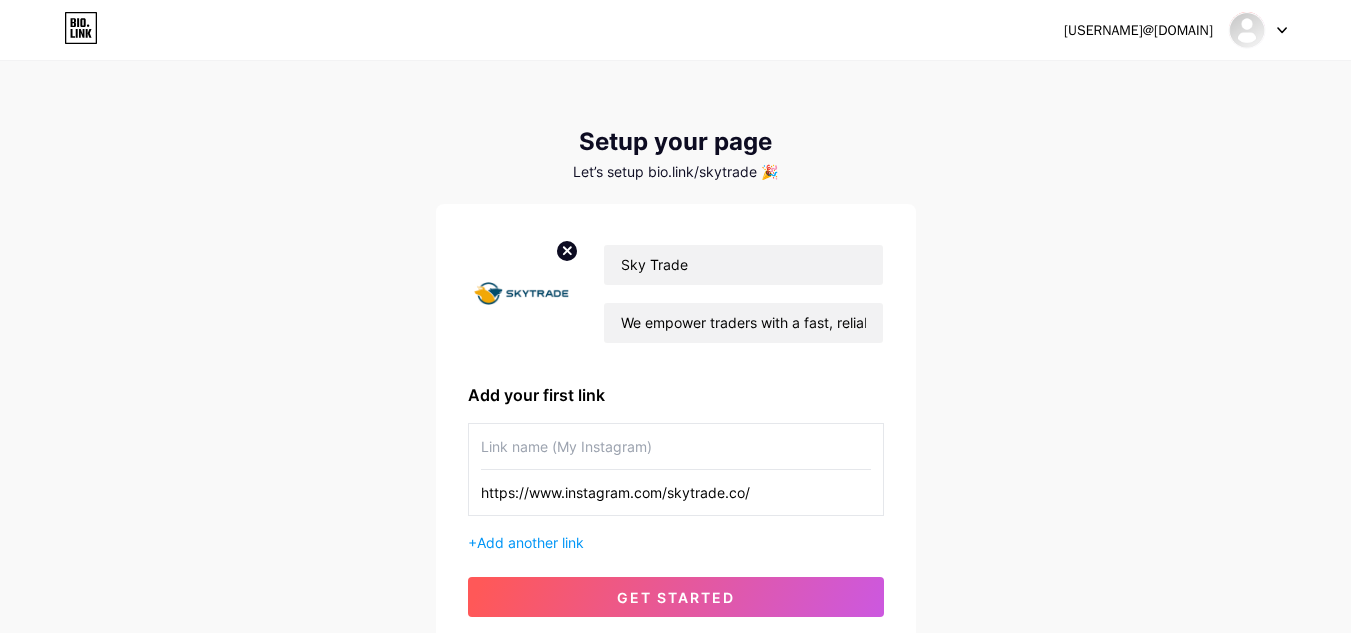 type on "https://www.instagram.com/skytrade.co/" 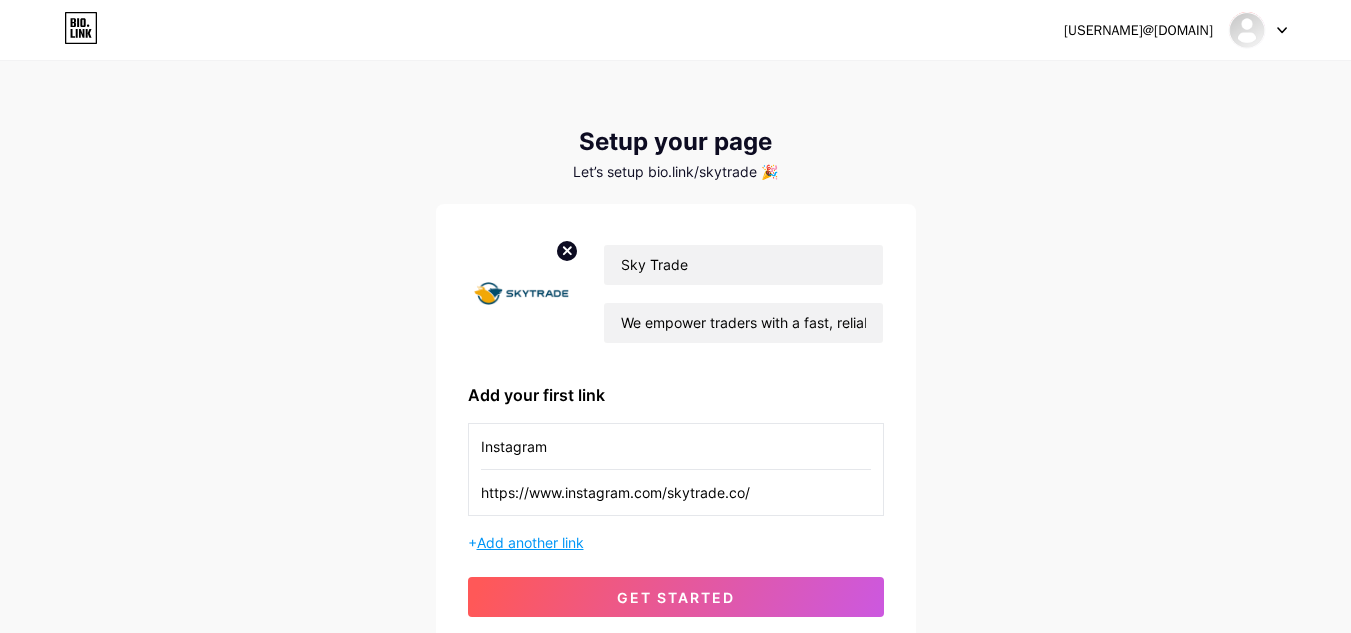 type on "Instagram" 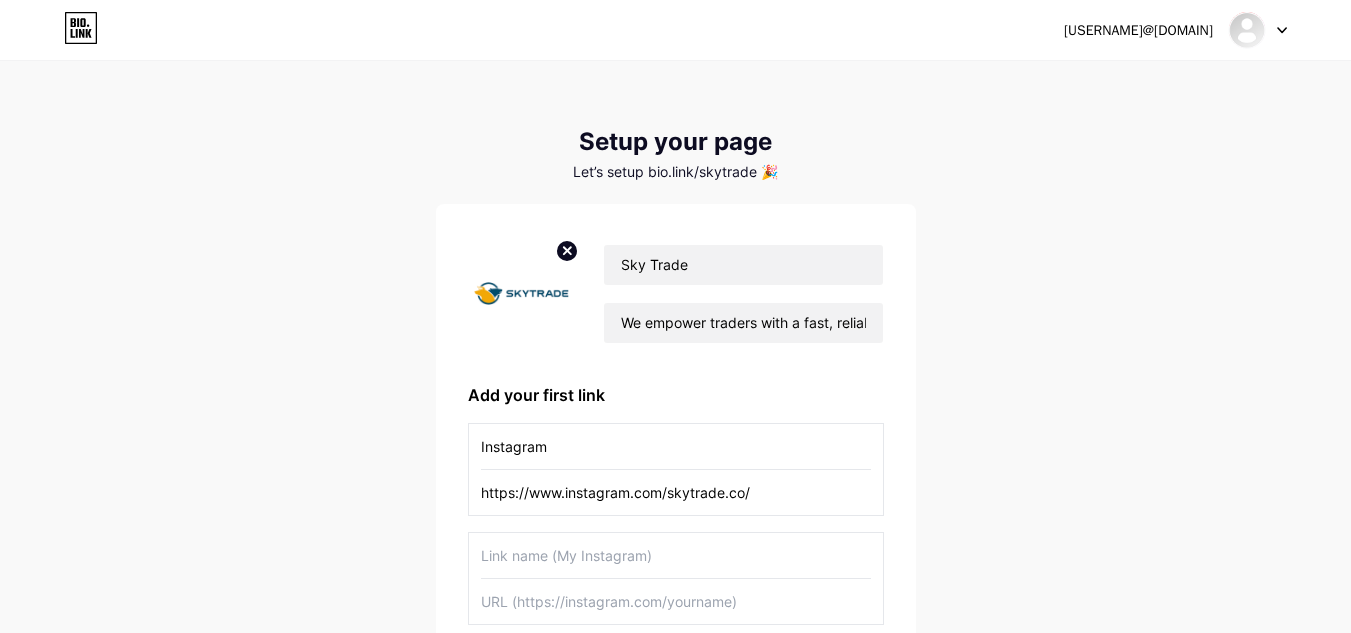 click at bounding box center [676, 555] 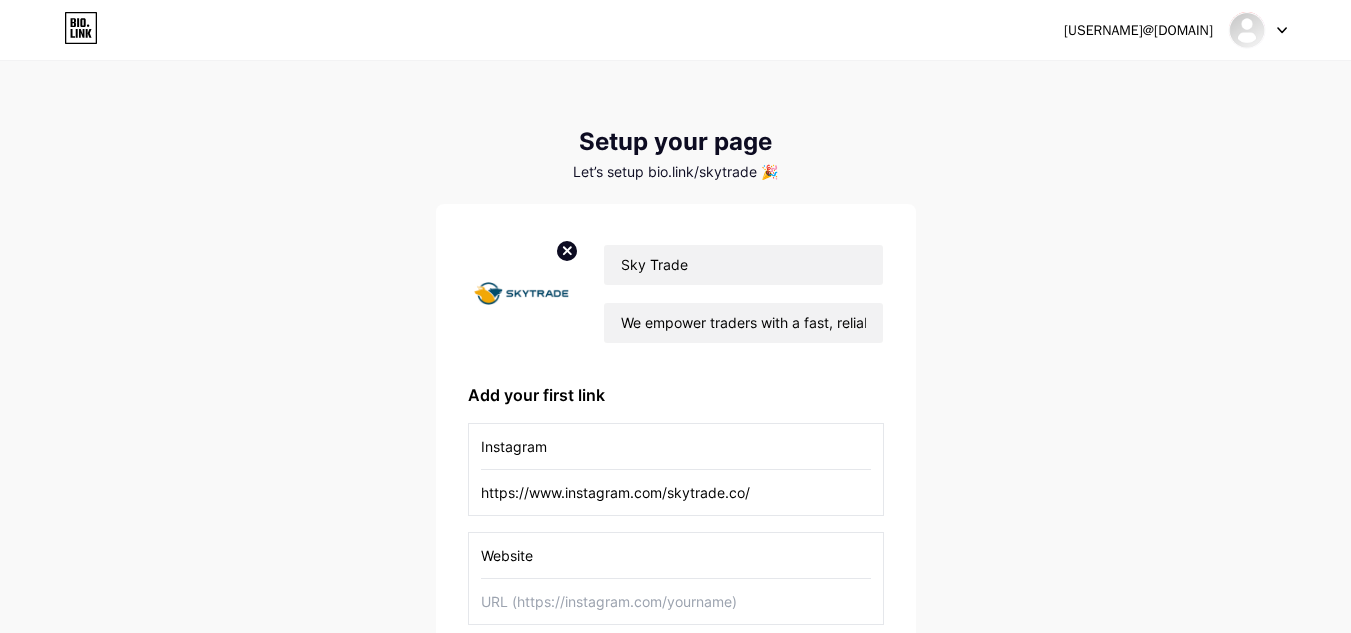 type on "Website" 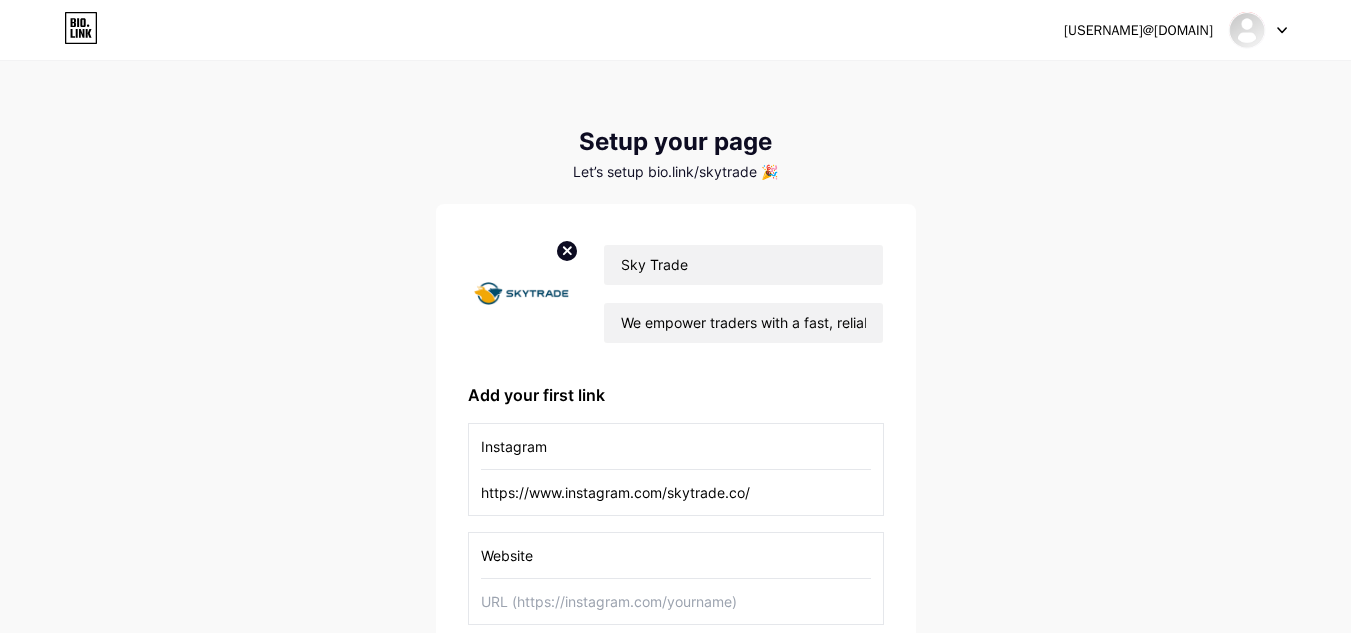 click at bounding box center (676, 601) 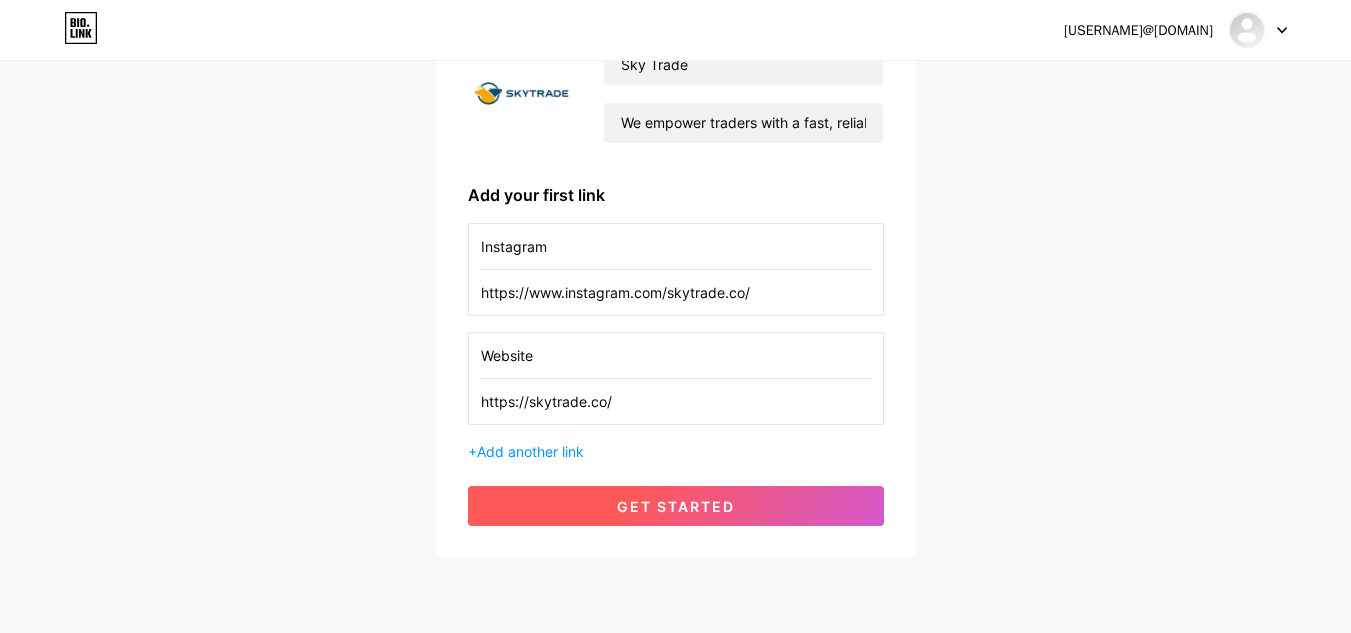 type on "https://skytrade.co/" 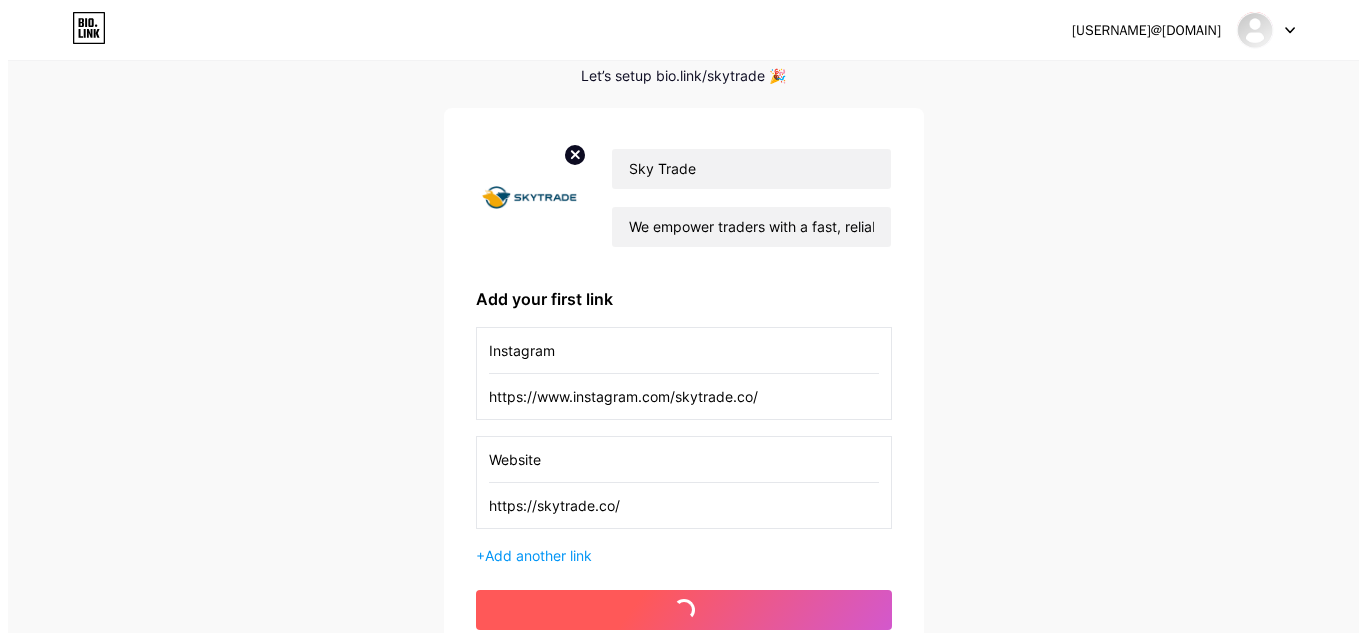 scroll, scrollTop: 0, scrollLeft: 0, axis: both 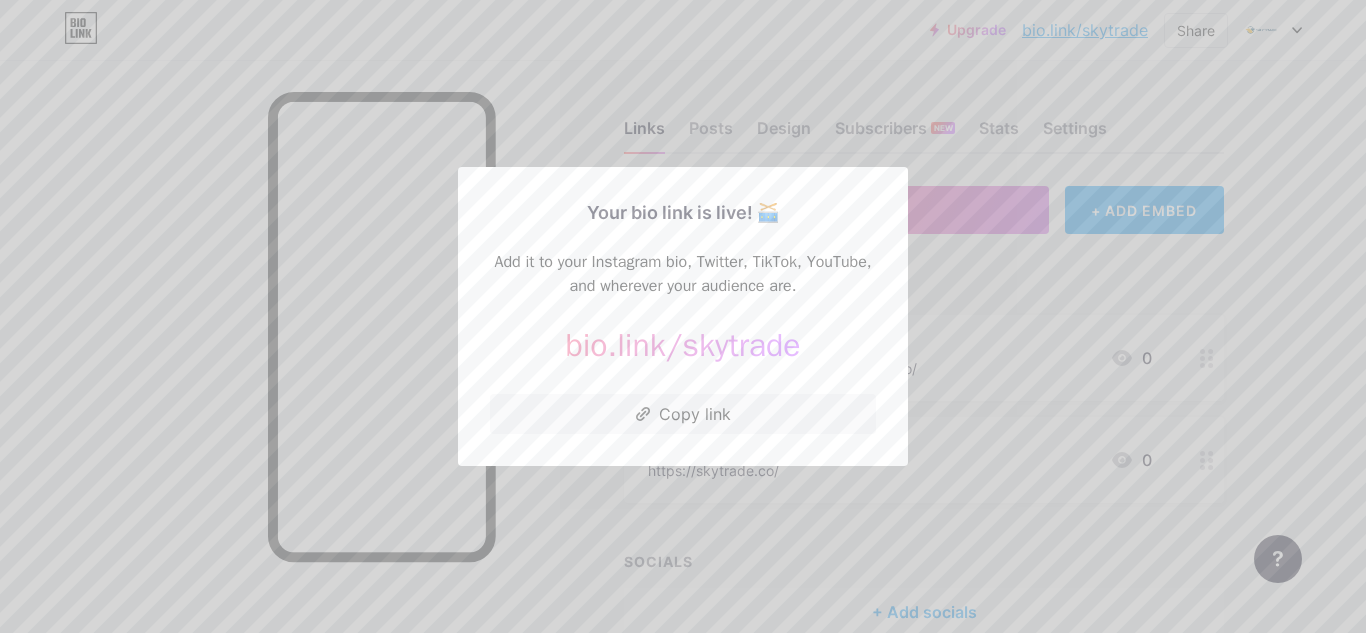 click at bounding box center (683, 316) 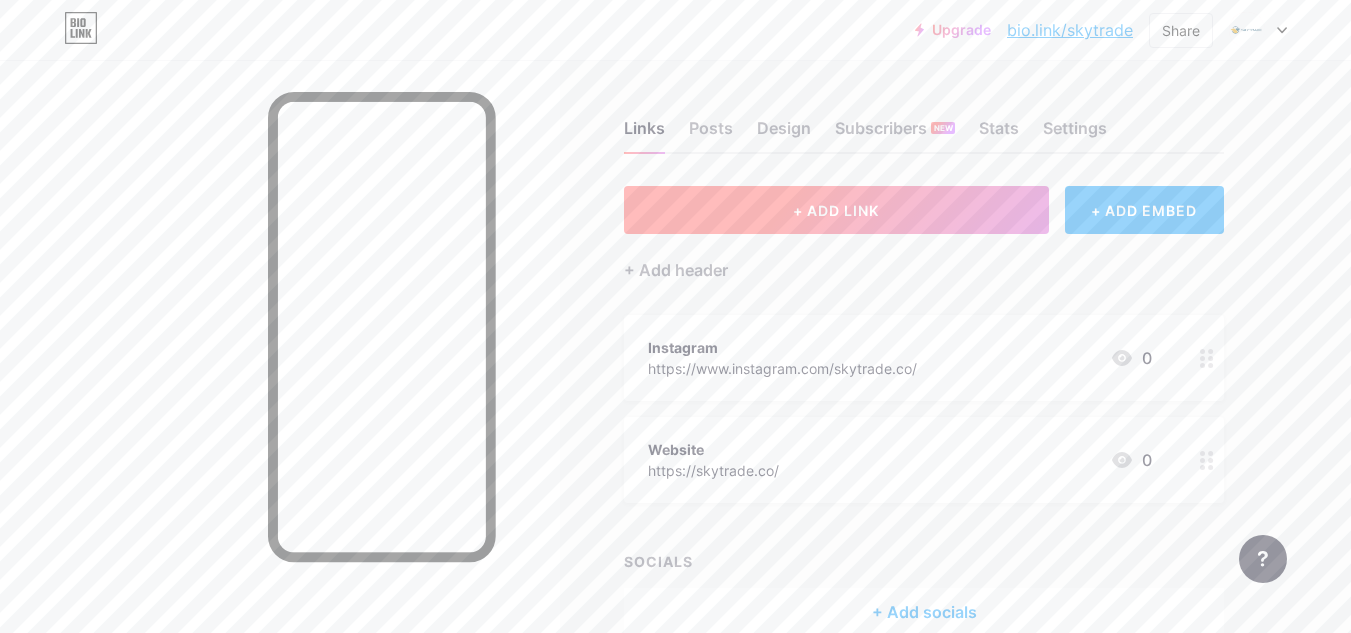 click on "+ ADD LINK" at bounding box center [836, 210] 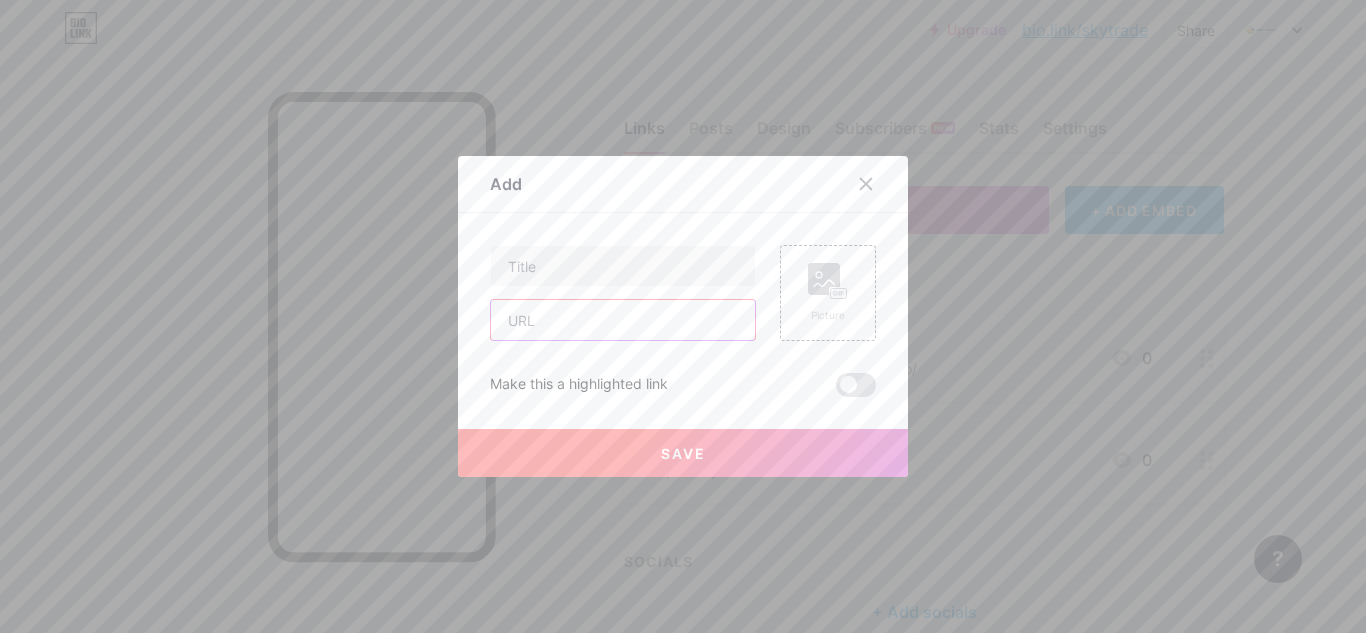 click at bounding box center (623, 320) 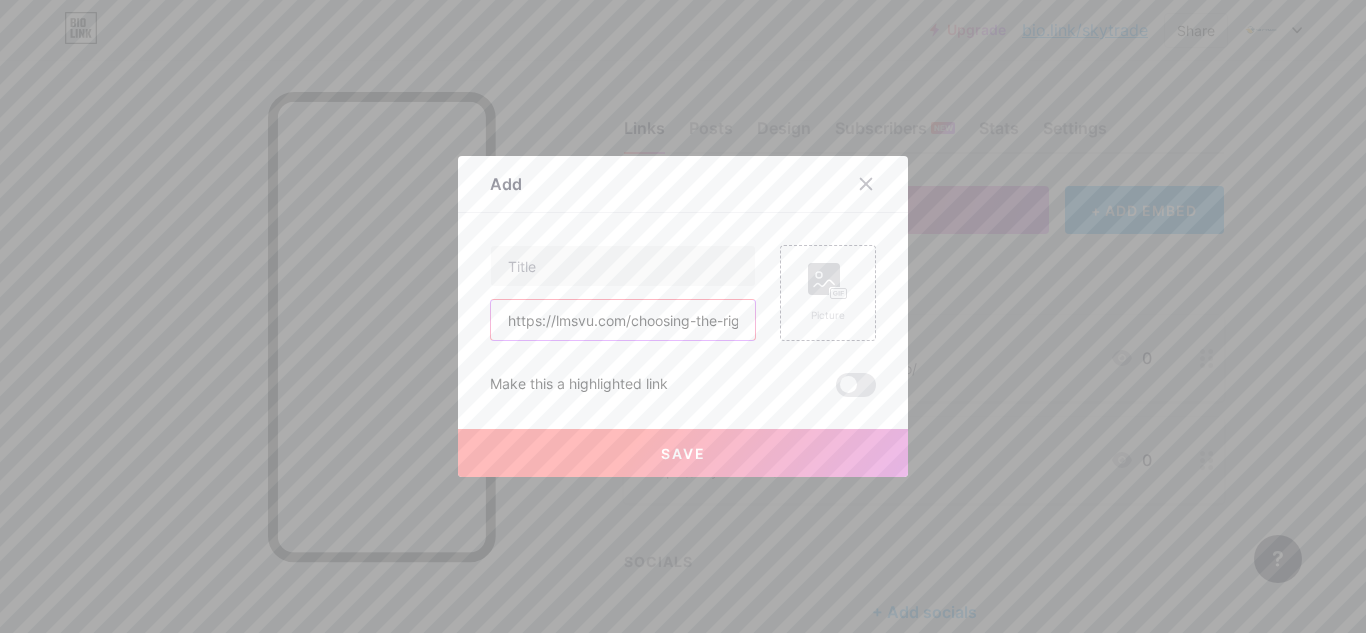 scroll, scrollTop: 0, scrollLeft: 268, axis: horizontal 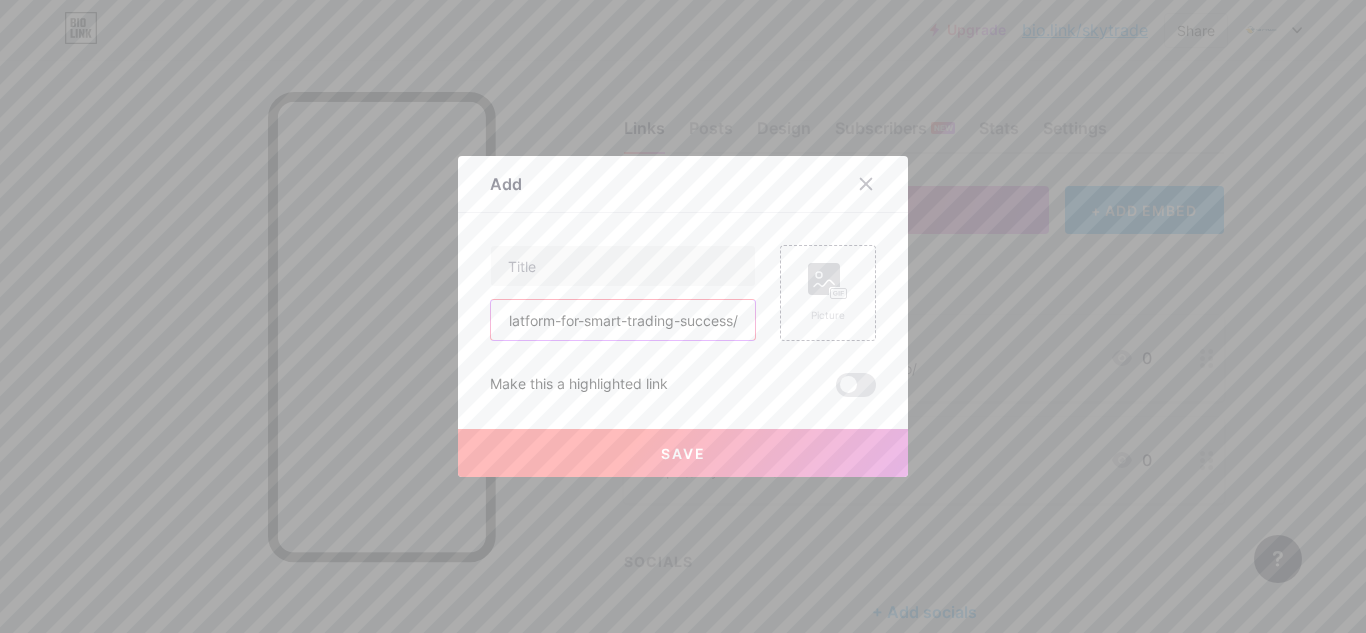 type on "https://lmsvu.com/choosing-the-right-platform-for-smart-trading-success/" 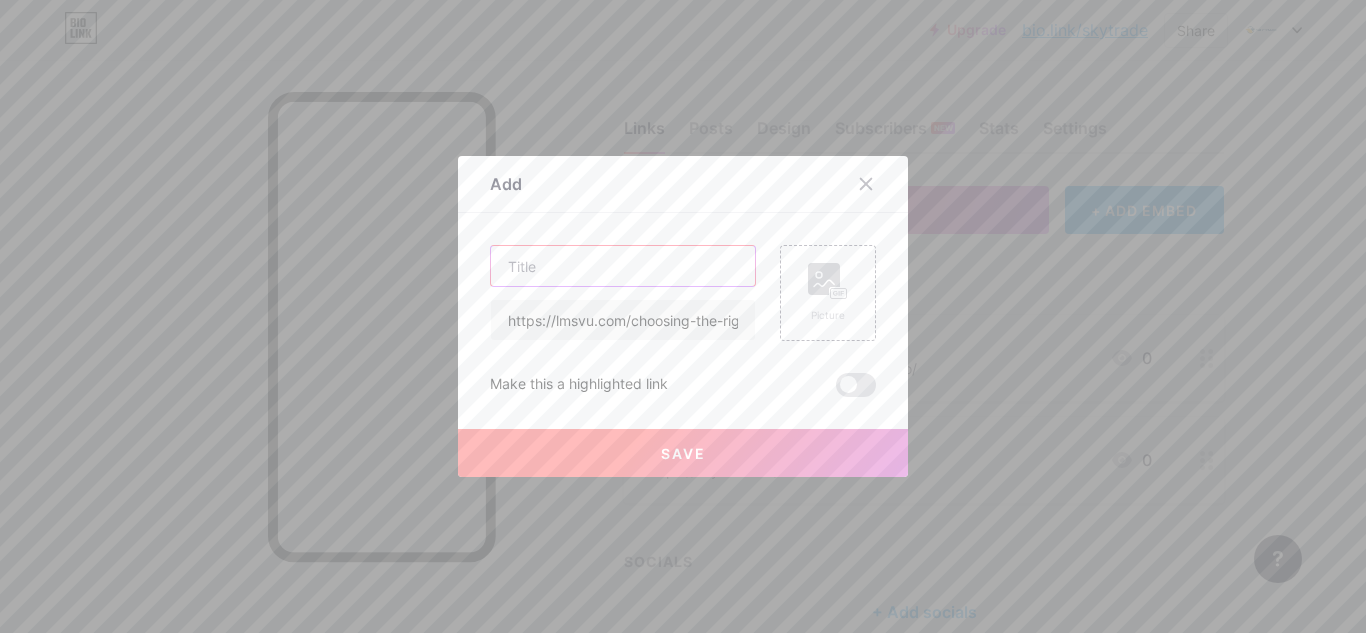click at bounding box center (623, 266) 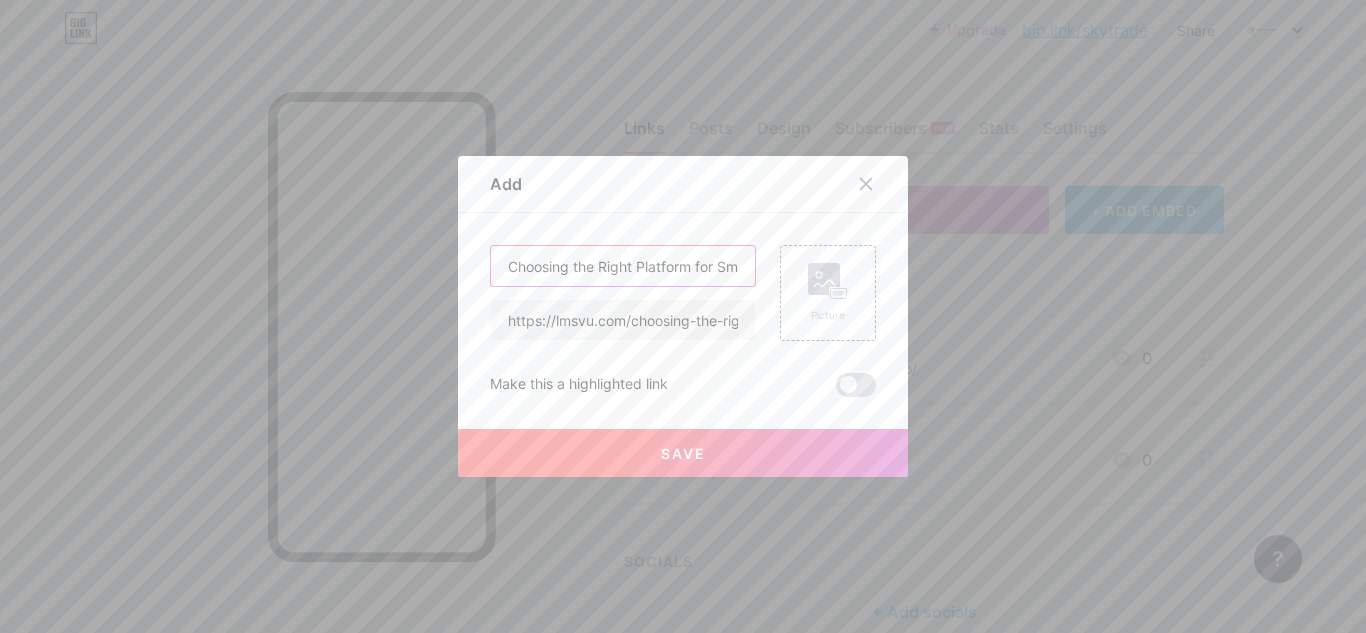 scroll, scrollTop: 0, scrollLeft: 135, axis: horizontal 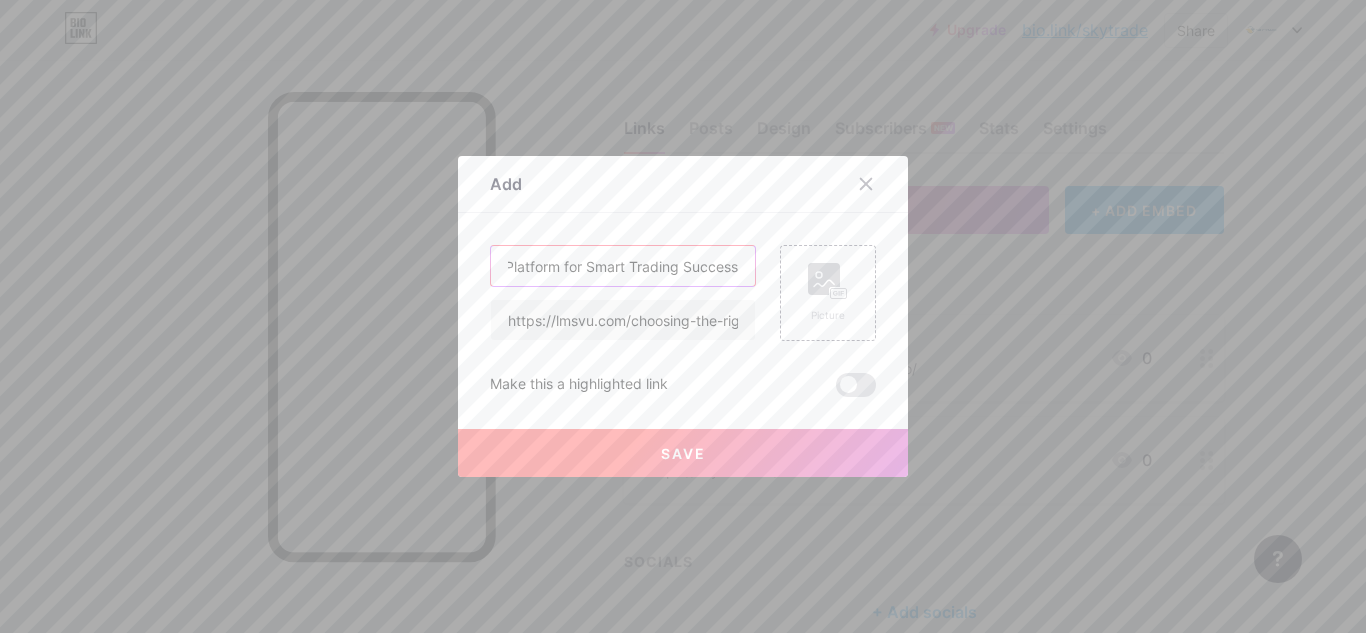click on "Choosing the Right Platform for Smart Trading Success" at bounding box center (623, 266) 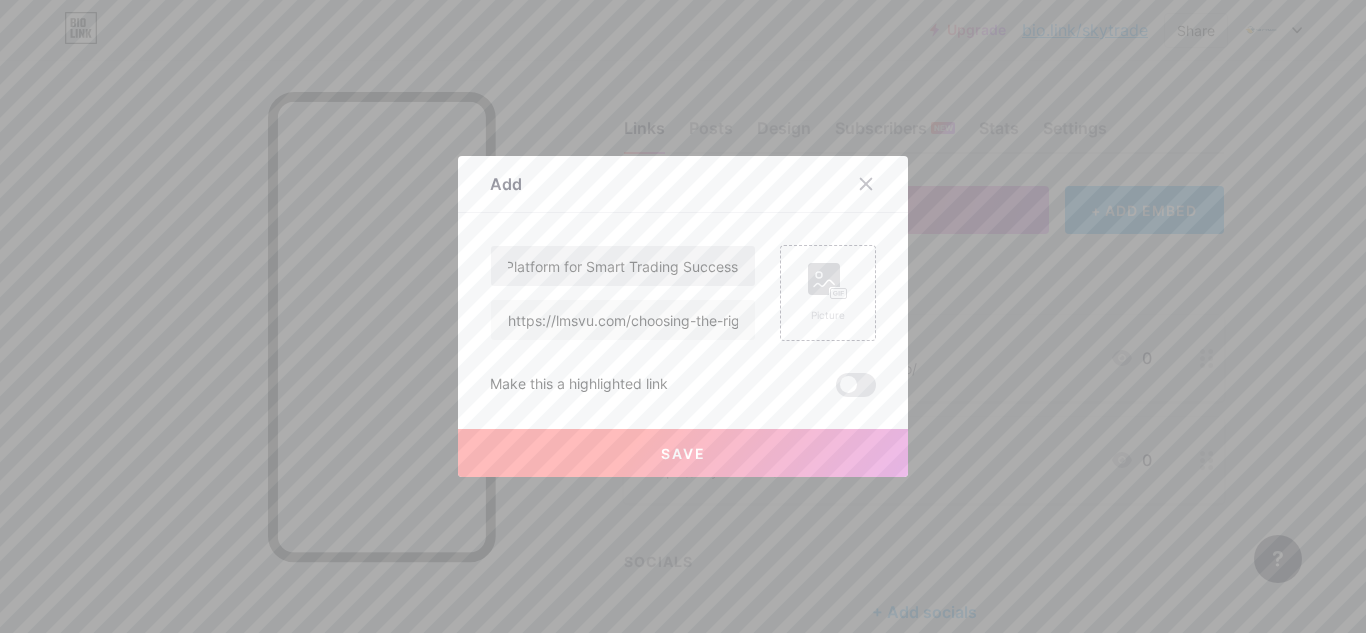 scroll, scrollTop: 0, scrollLeft: 0, axis: both 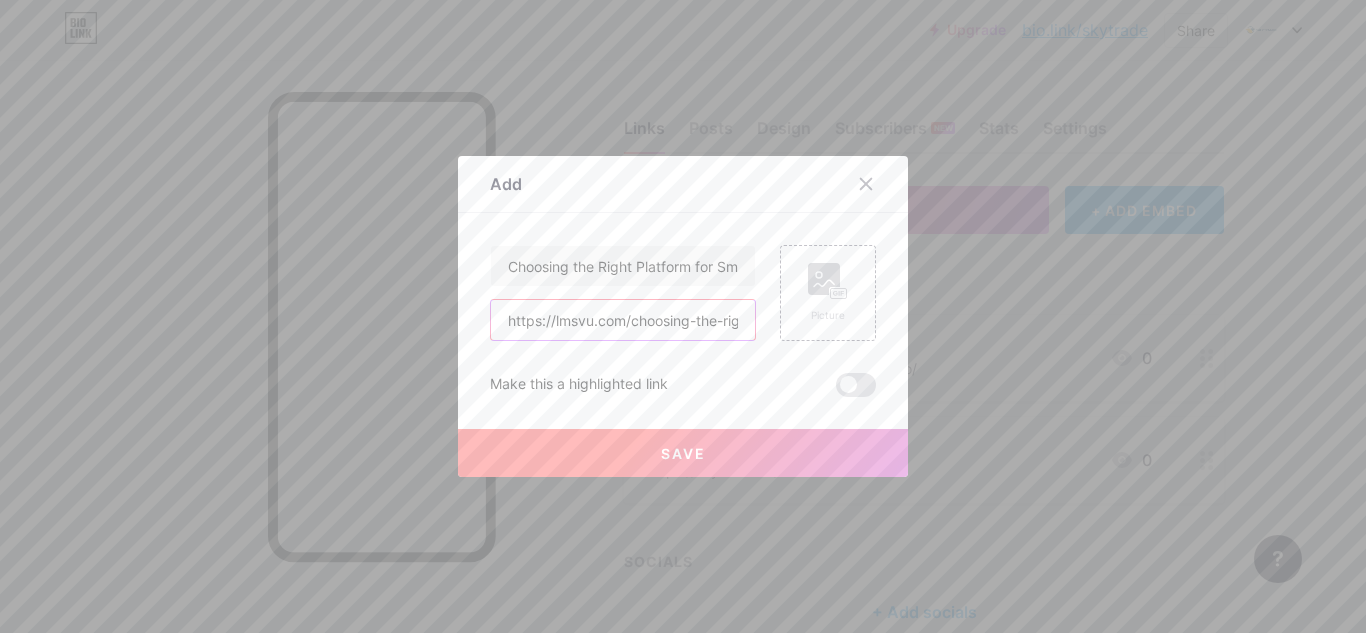 click on "https://lmsvu.com/choosing-the-right-platform-for-smart-trading-success/" at bounding box center (623, 320) 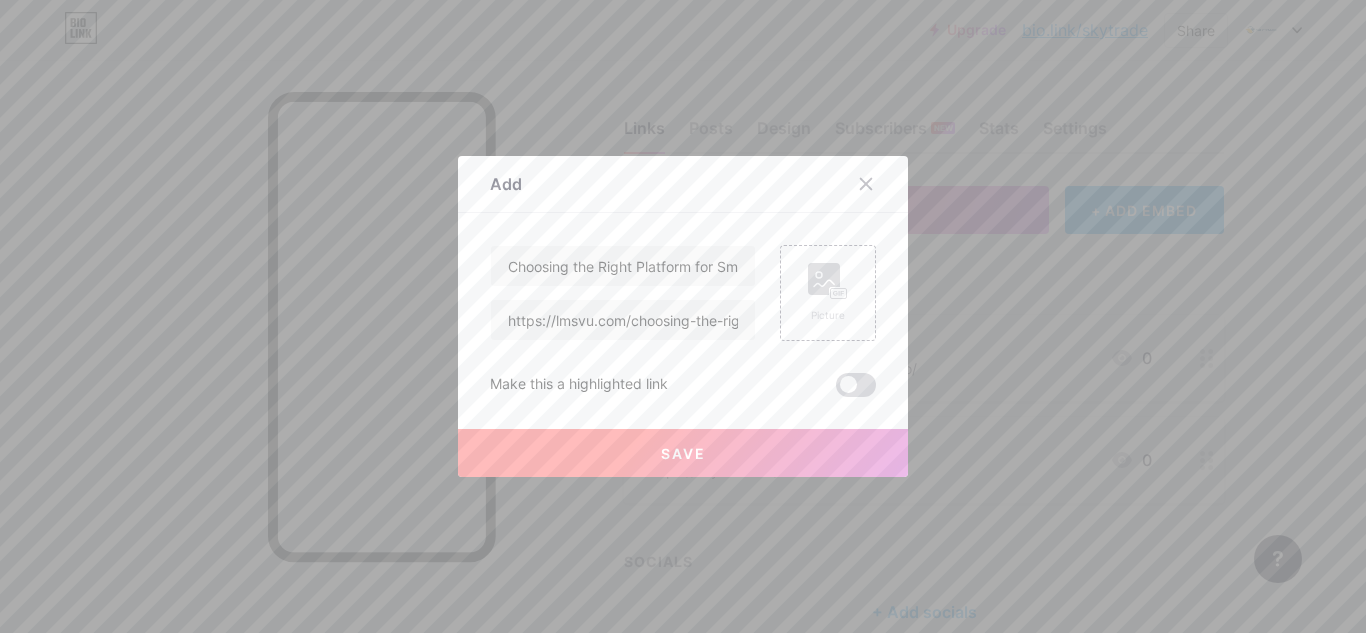 click at bounding box center (856, 385) 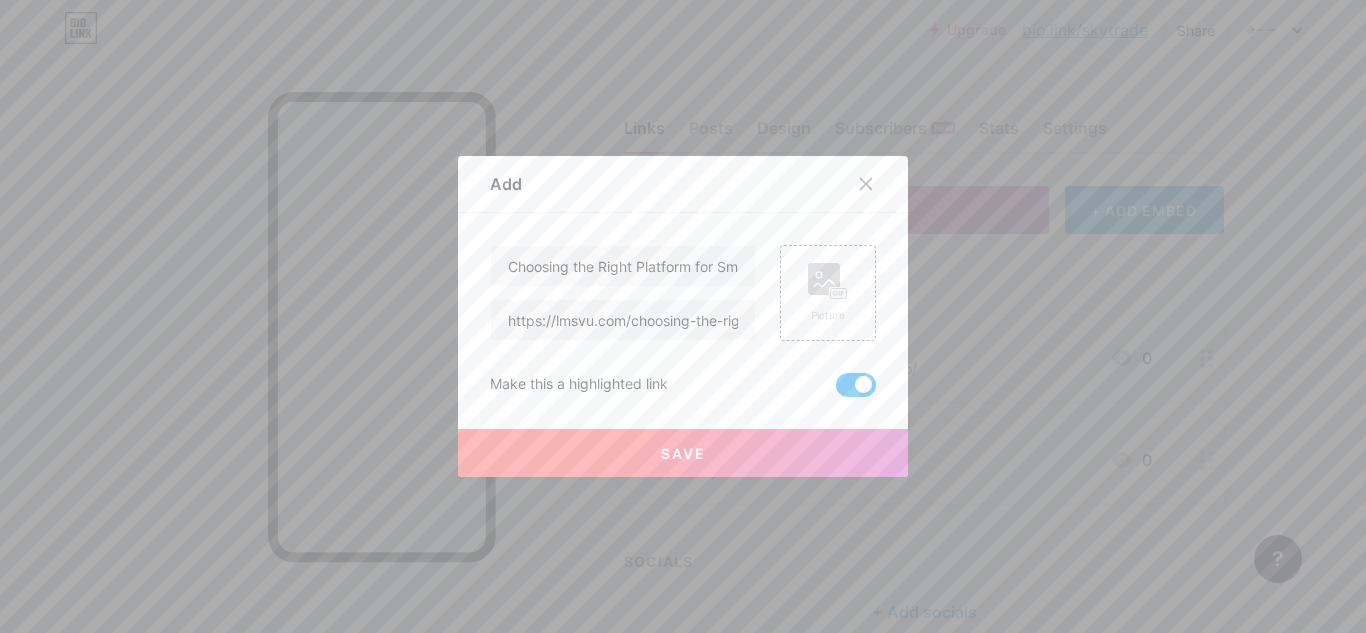 click on "Save" at bounding box center (683, 453) 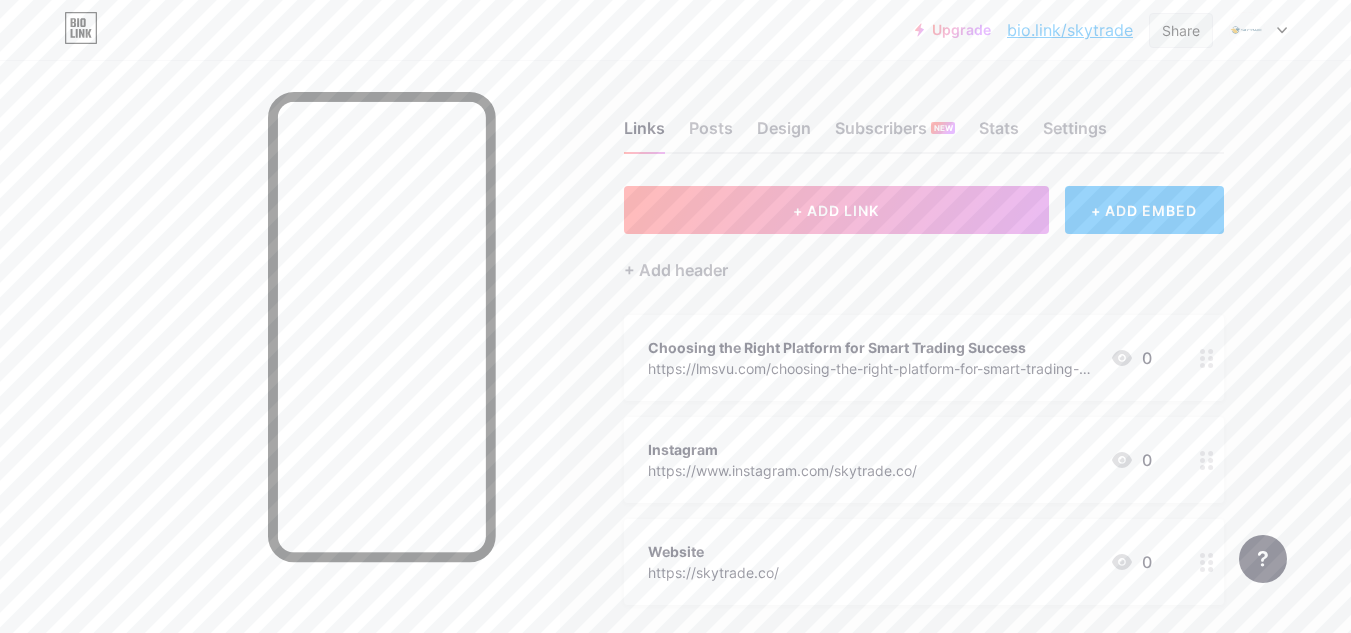 click on "Share" at bounding box center (1181, 30) 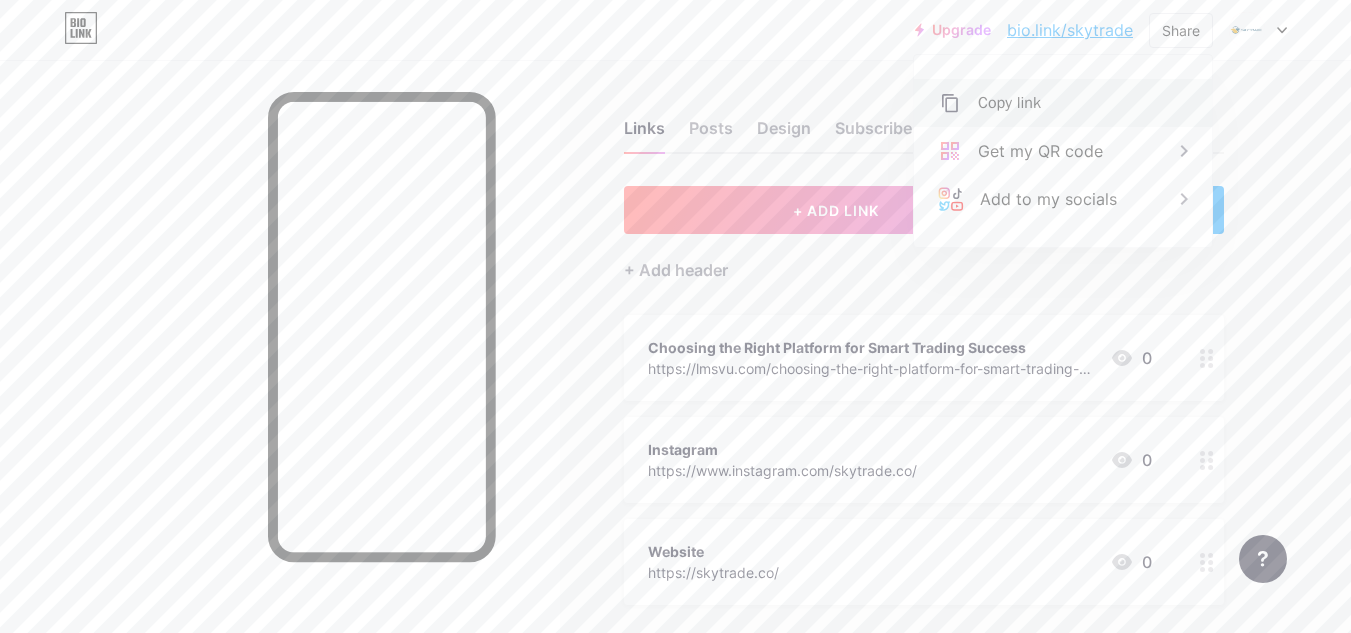 click on "Copy link" at bounding box center (1063, 103) 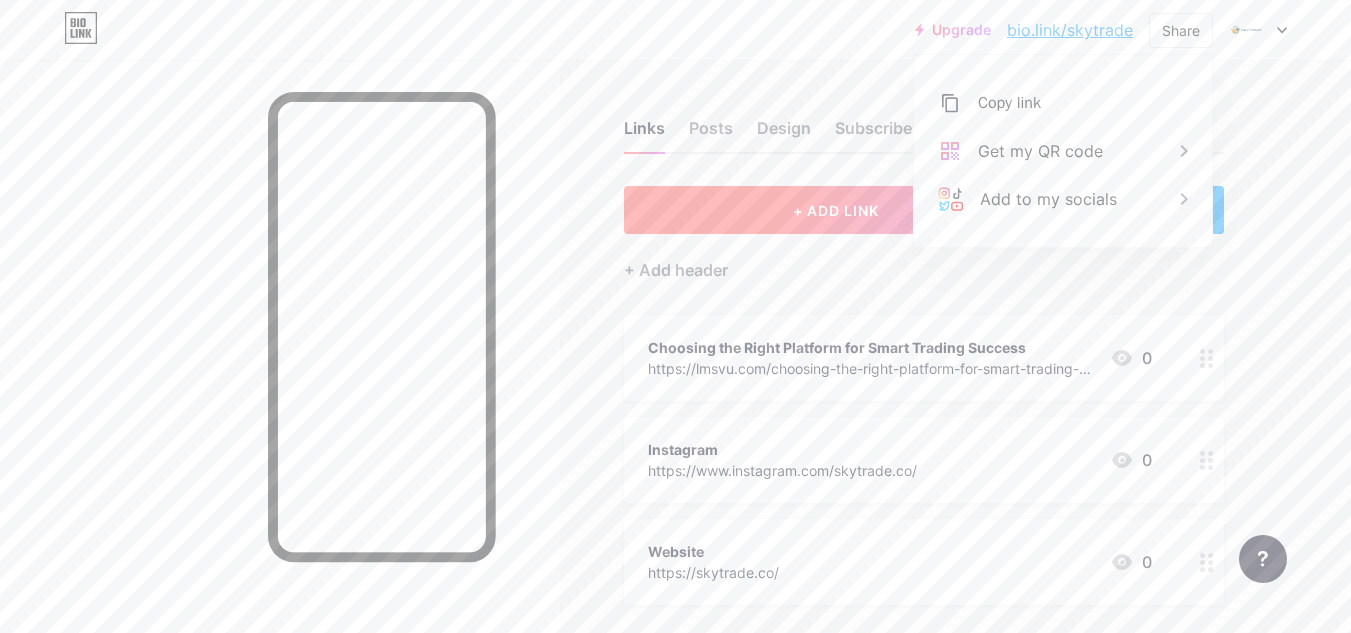 click on "+ ADD LINK" at bounding box center [836, 210] 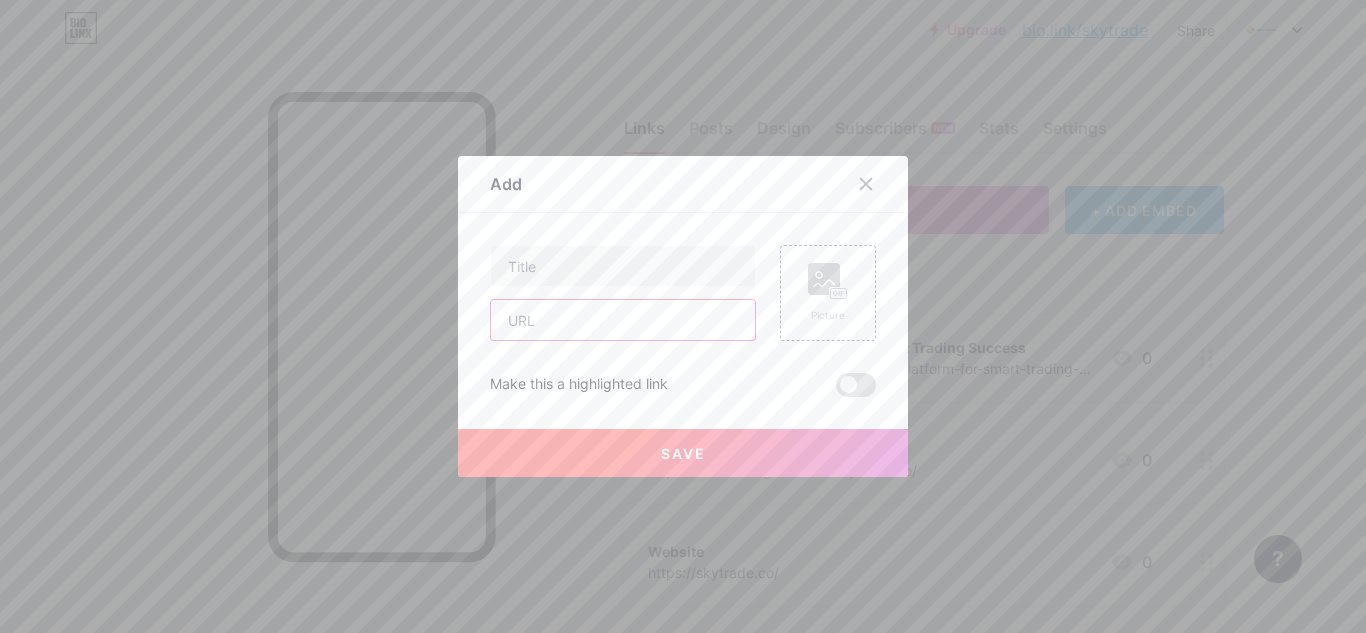 click at bounding box center (623, 320) 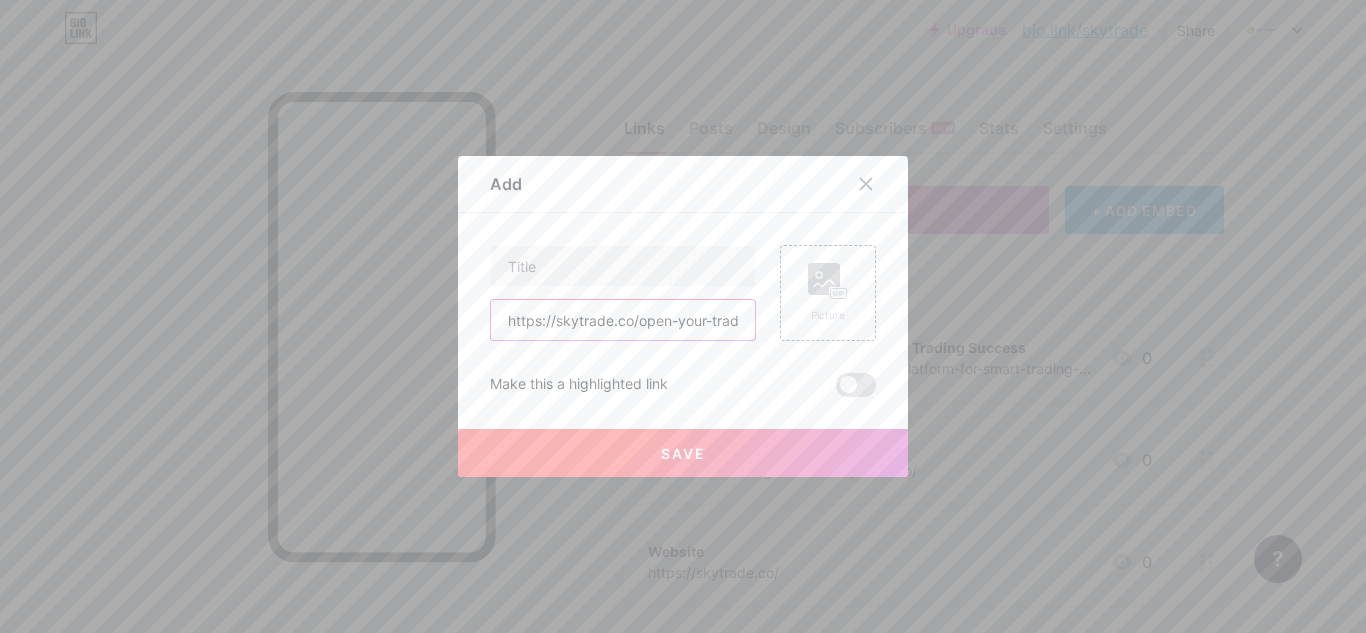 scroll, scrollTop: 0, scrollLeft: 499, axis: horizontal 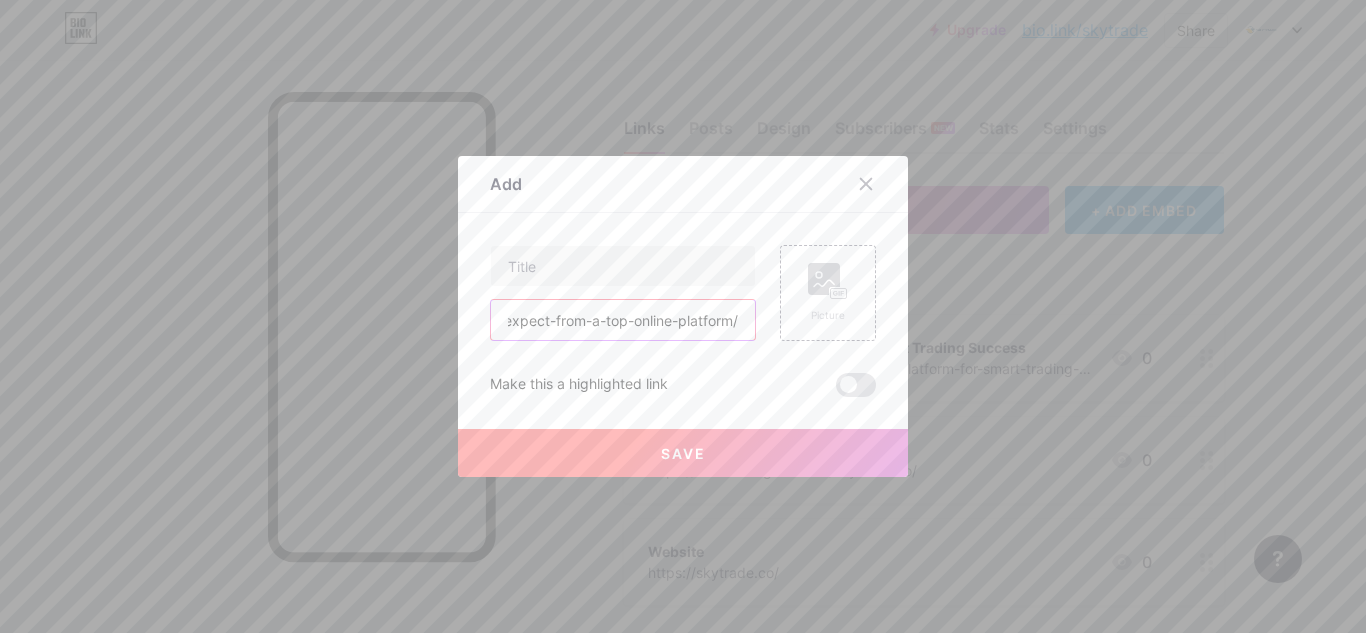 type on "https://skytrade.co/open-your-trading-account-with-confidence-what-to-expect-from-a-top-online-platform/" 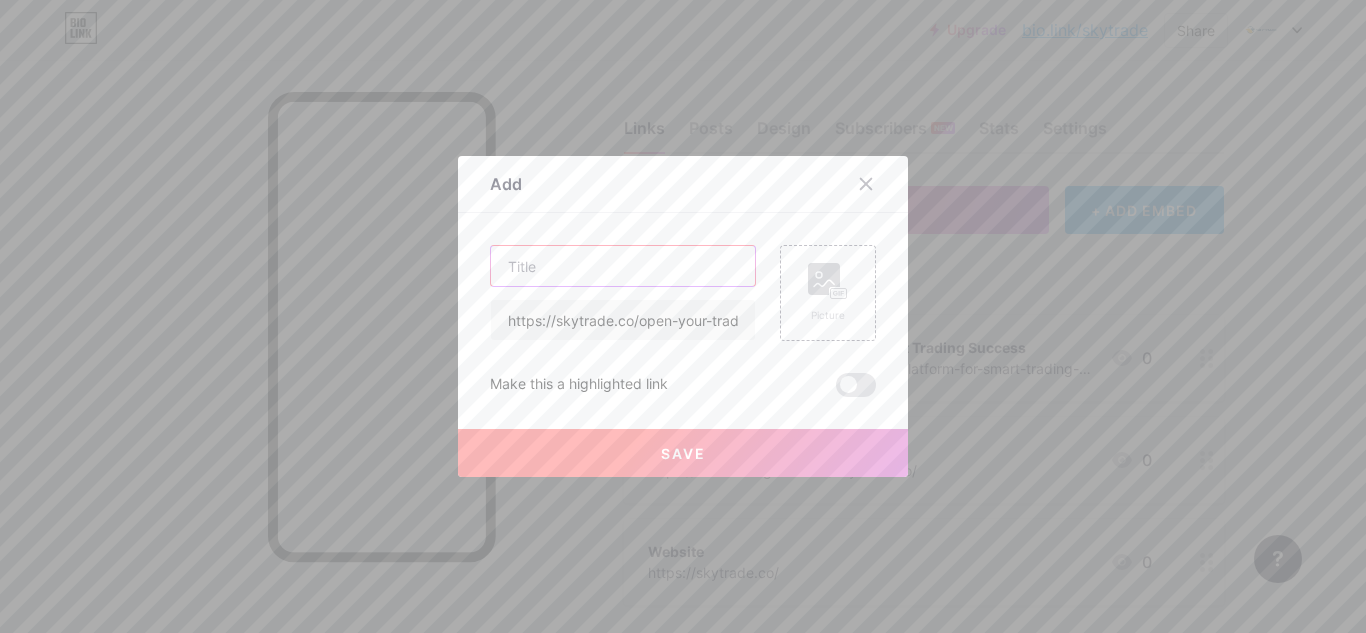 click at bounding box center (623, 266) 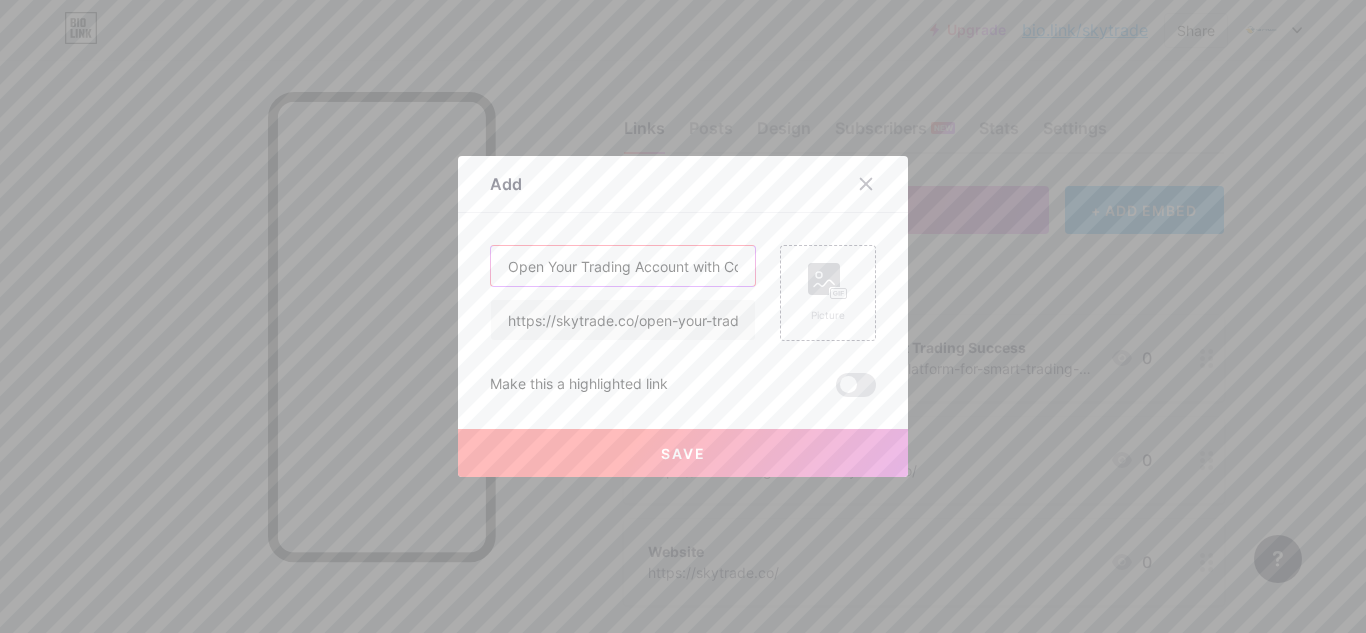 scroll, scrollTop: 0, scrollLeft: 354, axis: horizontal 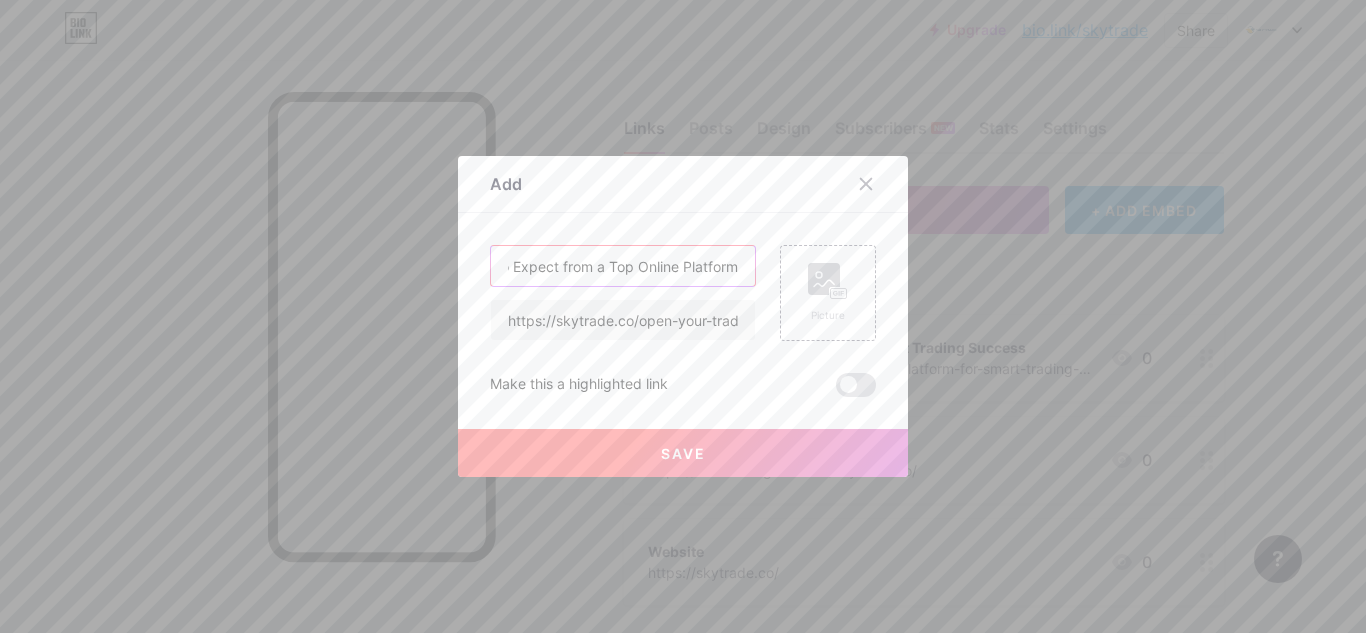 type on "Open Your Trading Account with Confidence: What to Expect from a Top Online Platform" 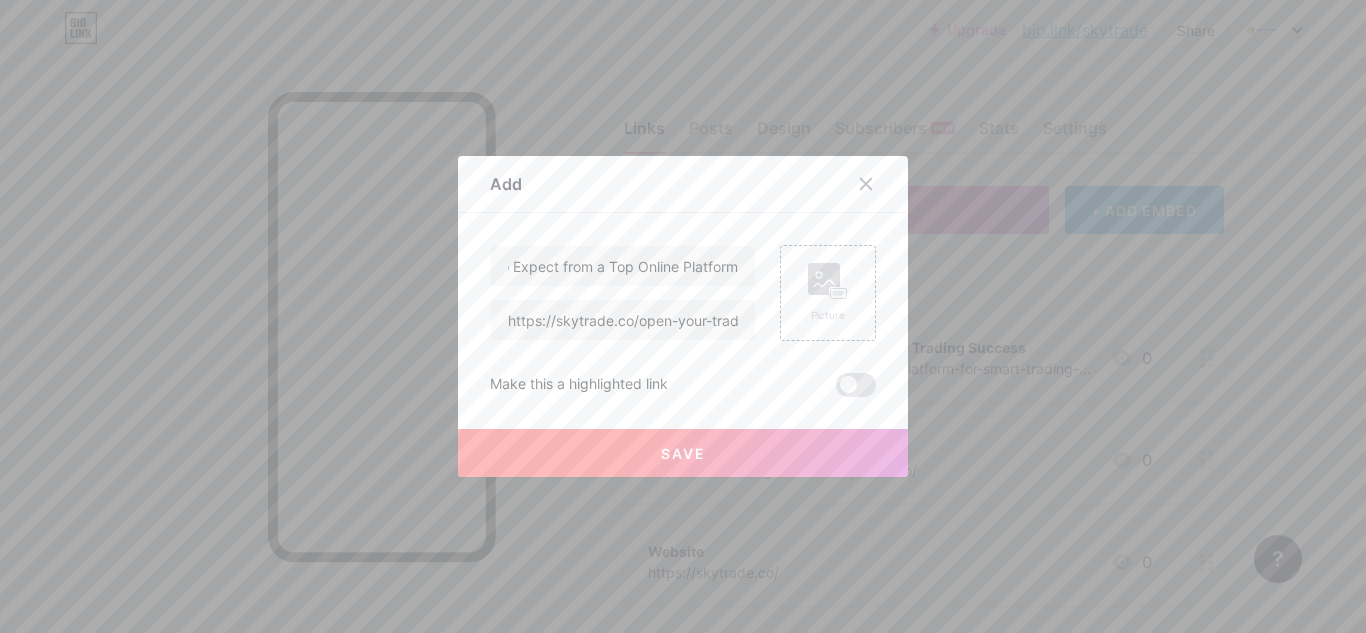 click at bounding box center [856, 385] 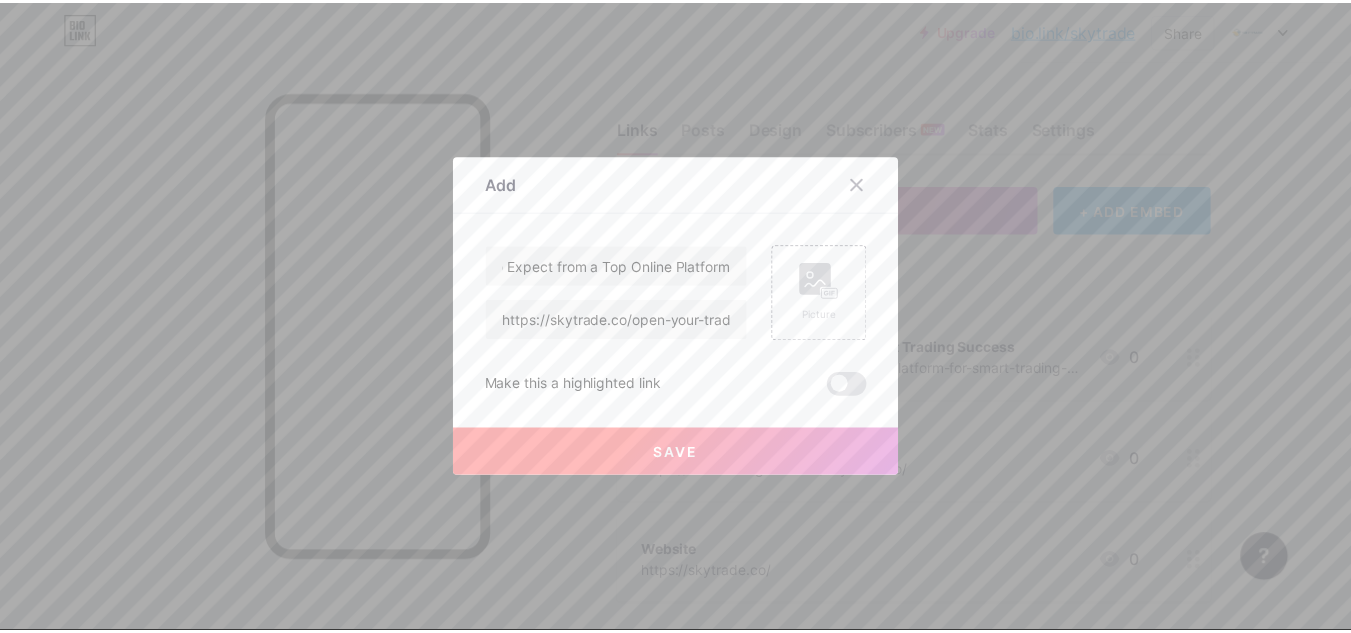 scroll, scrollTop: 0, scrollLeft: 0, axis: both 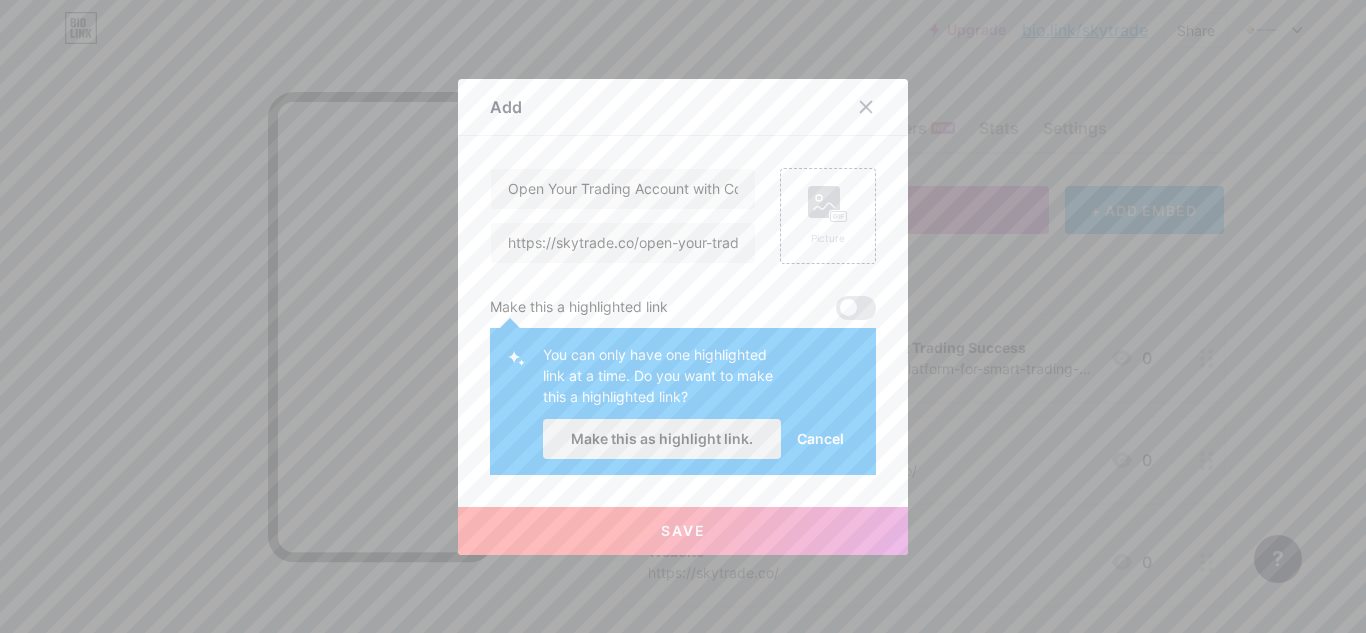 click on "Make this as highlight link." at bounding box center (662, 438) 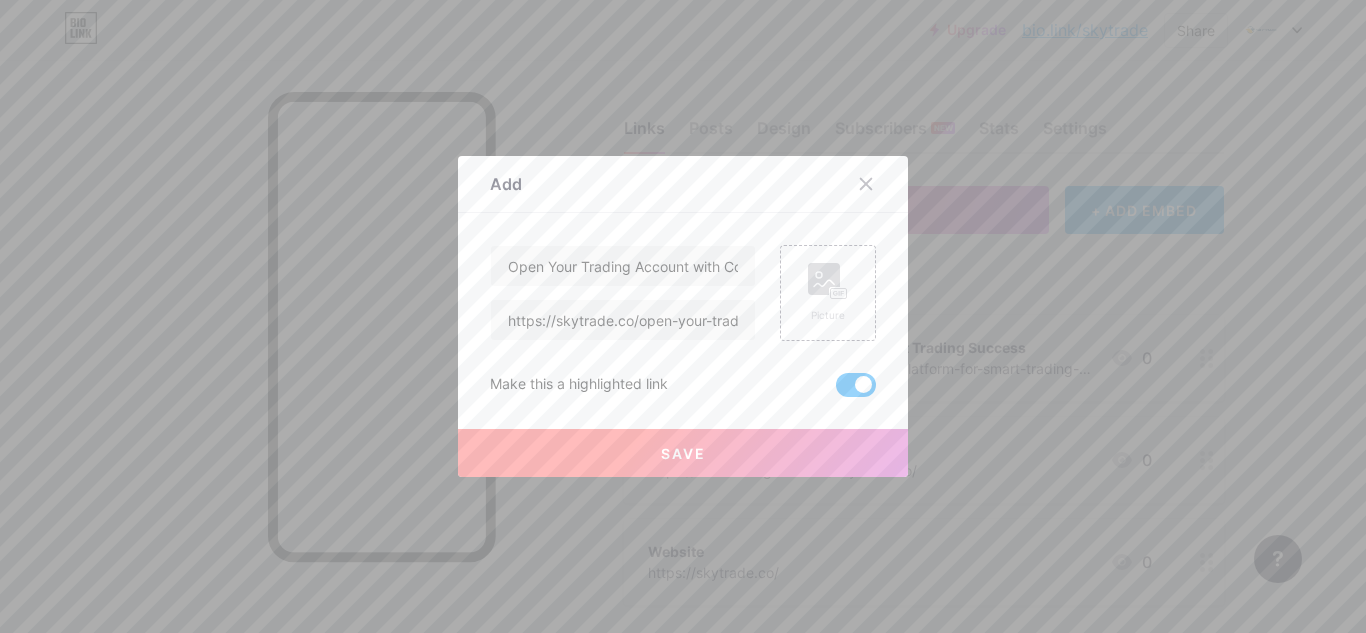 click on "Save" at bounding box center [683, 453] 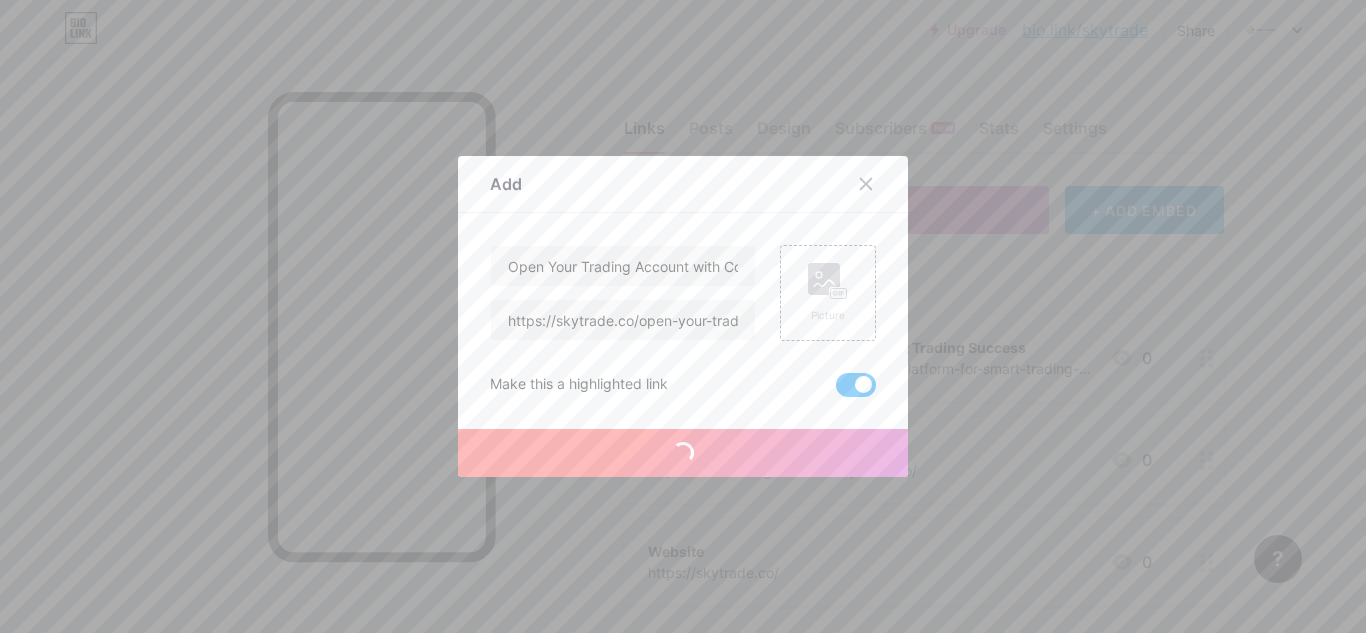 type 